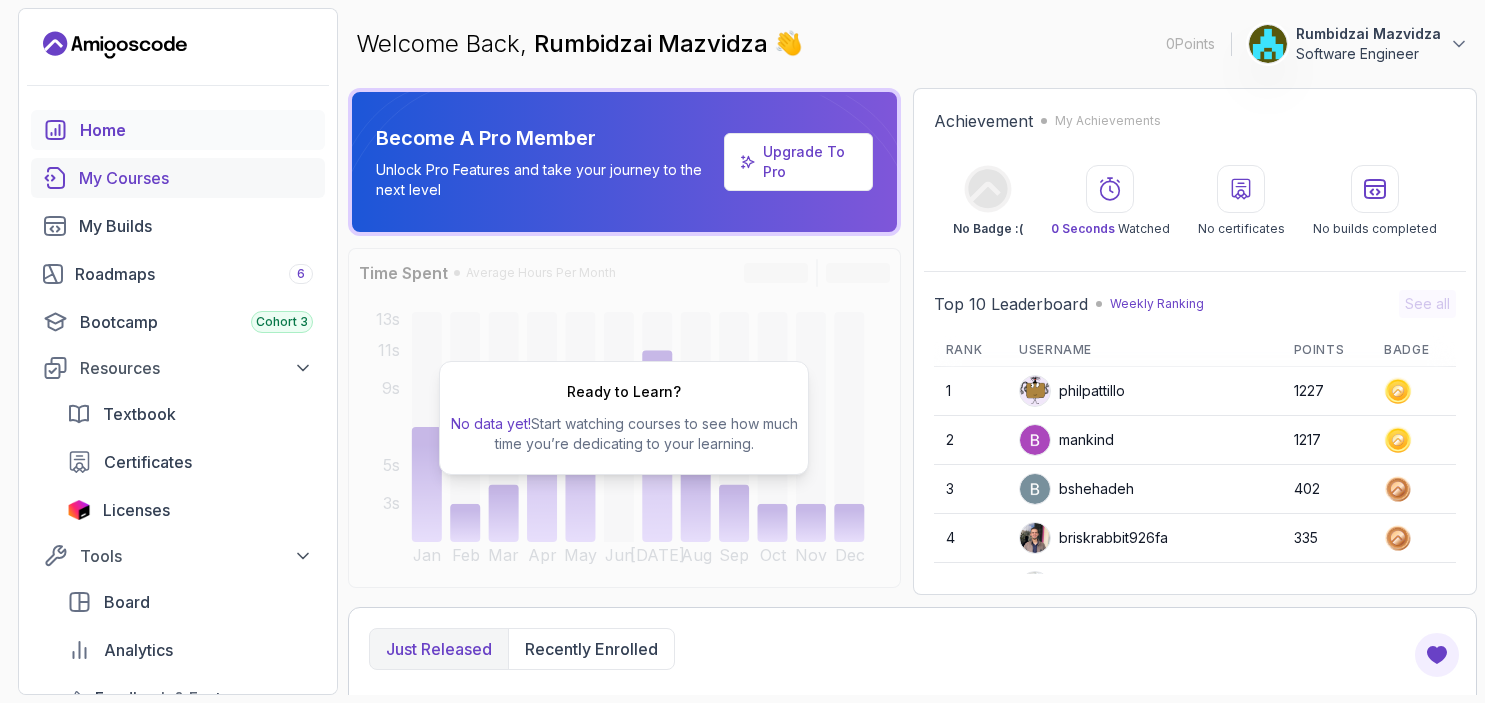 scroll, scrollTop: 0, scrollLeft: 0, axis: both 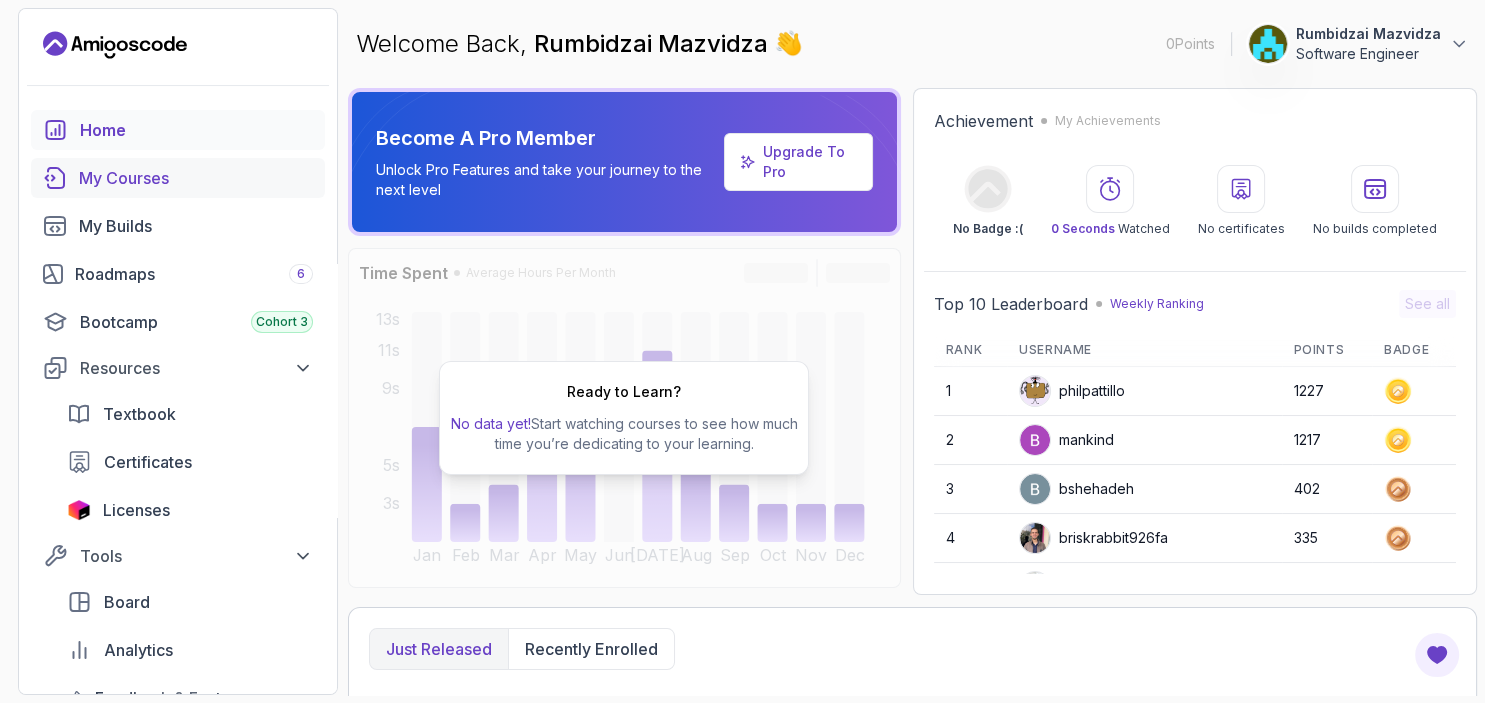click on "My Courses" at bounding box center (196, 178) 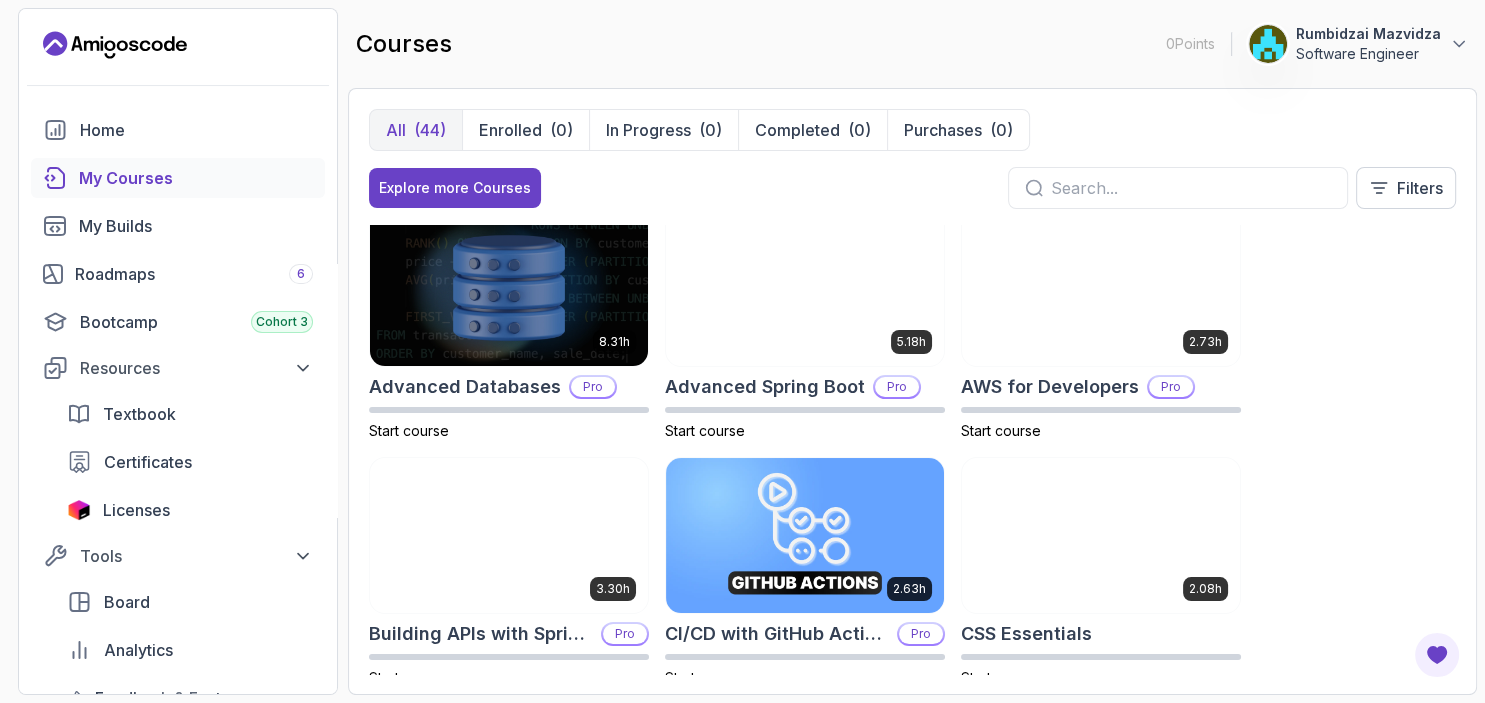 scroll, scrollTop: 0, scrollLeft: 0, axis: both 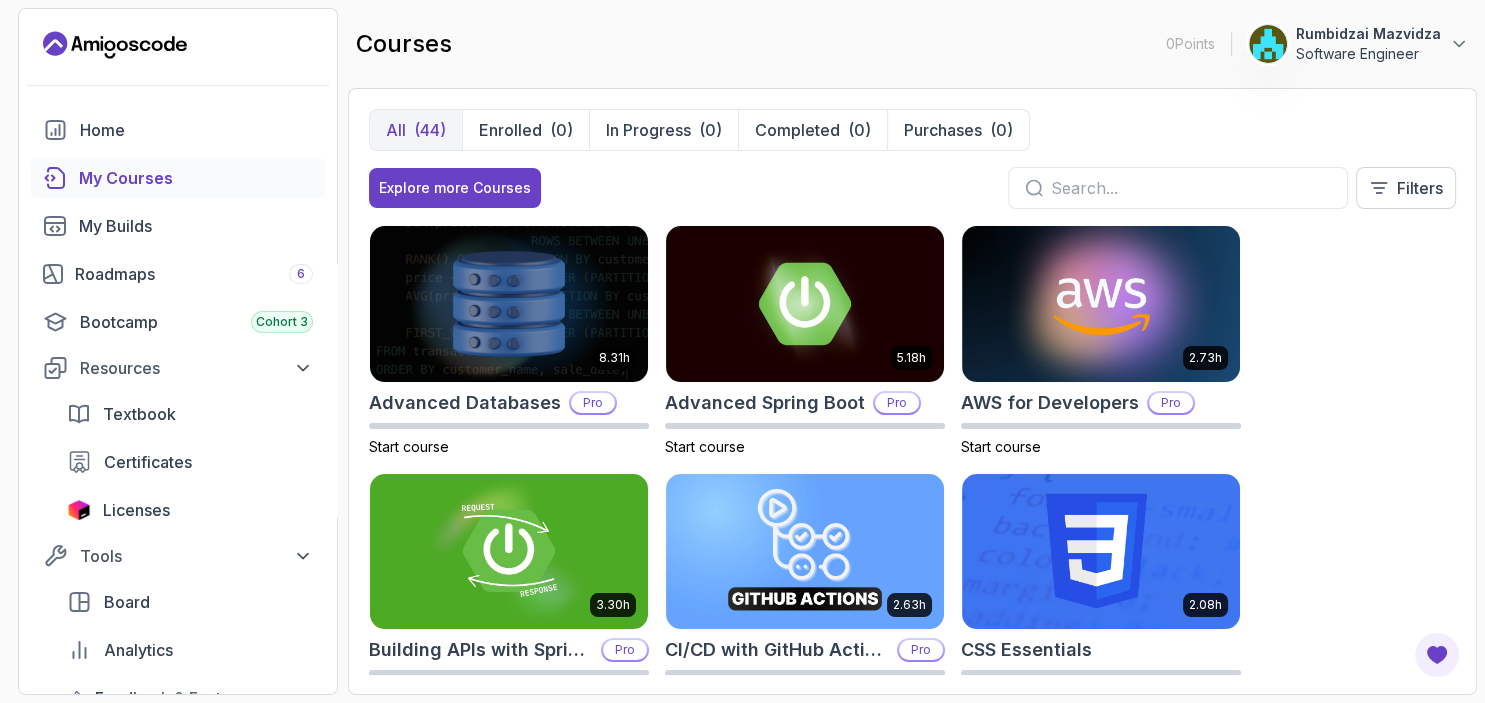 click at bounding box center [1191, 188] 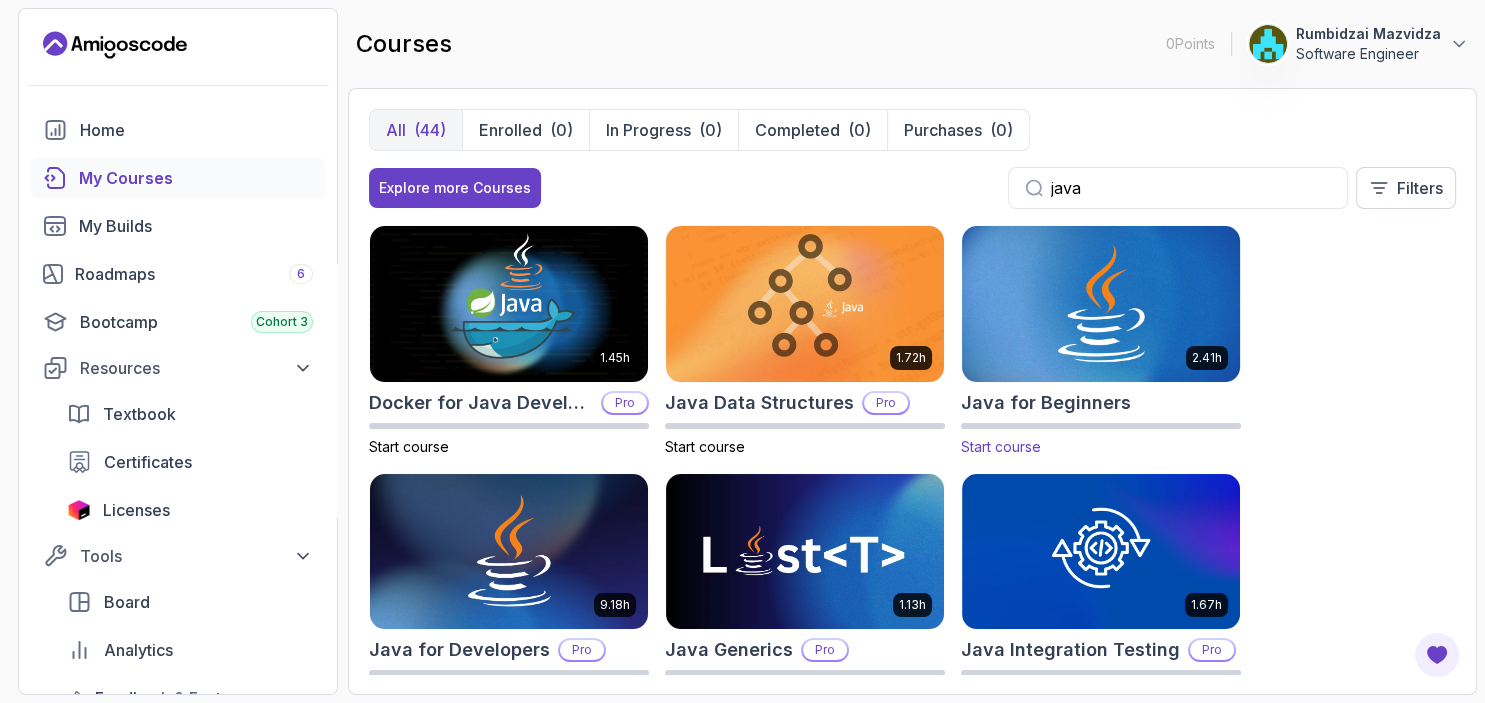 type on "java" 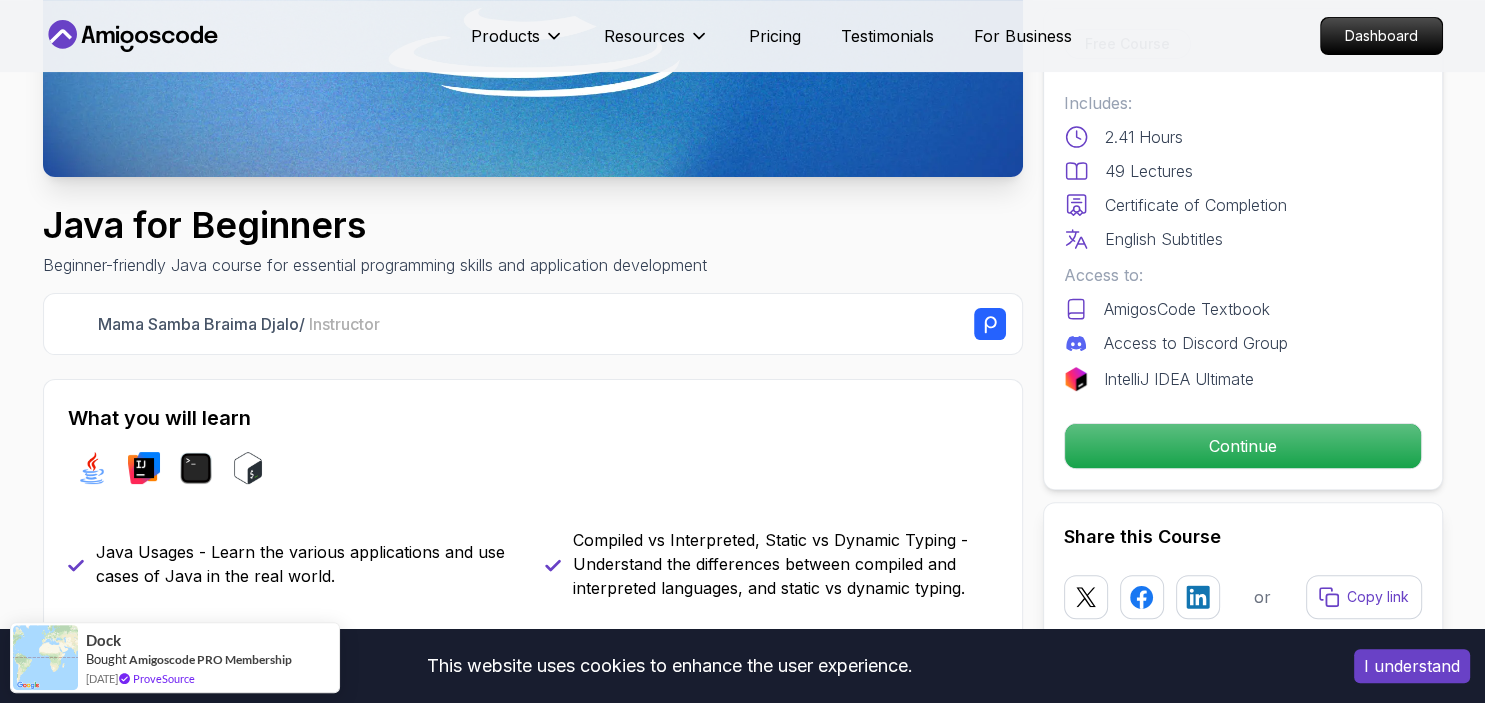 scroll, scrollTop: 528, scrollLeft: 0, axis: vertical 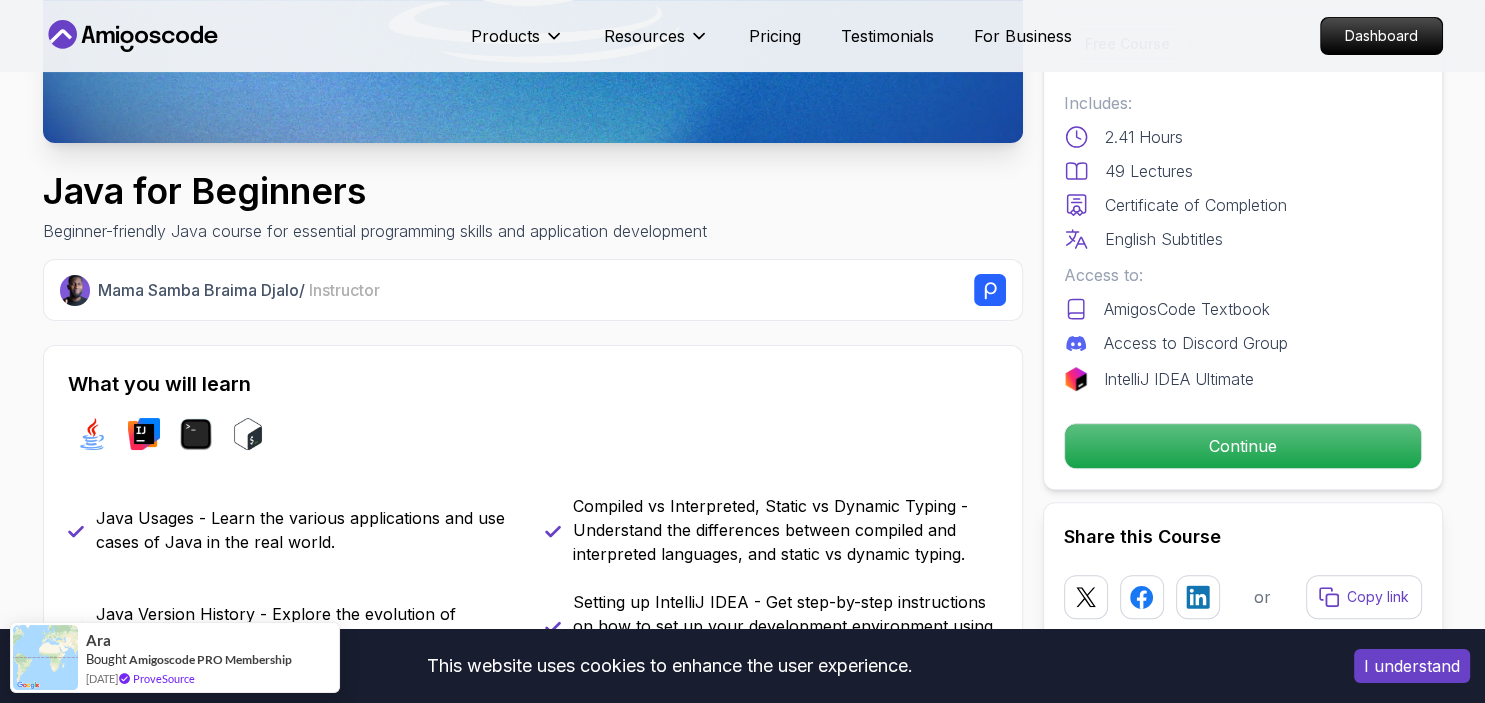 click on "This website uses cookies to enhance the user experience. I understand Products Resources Pricing Testimonials For Business Dashboard Products Resources Pricing Testimonials For Business Dashboard Java for Beginners Beginner-friendly Java course for essential programming skills and application development Mama Samba Braima Djalo  /   Instructor Free Course Includes: 2.41 Hours 49 Lectures Certificate of Completion English Subtitles Access to: AmigosCode Textbook Access to Discord Group IntelliJ IDEA Ultimate Continue Share this Course or Copy link Got a Team of 5 or More? With one subscription, give your entire team access to all courses and features. Check our Business Plan Mama Samba Braima Djalo  /   Instructor What you will learn java intellij terminal bash Java Usages - Learn the various applications and use cases of Java in the real world. Compiled vs Interpreted, Static vs Dynamic Typing - Understand the differences between compiled and interpreted languages, and static vs dynamic typing." at bounding box center [742, 3536] 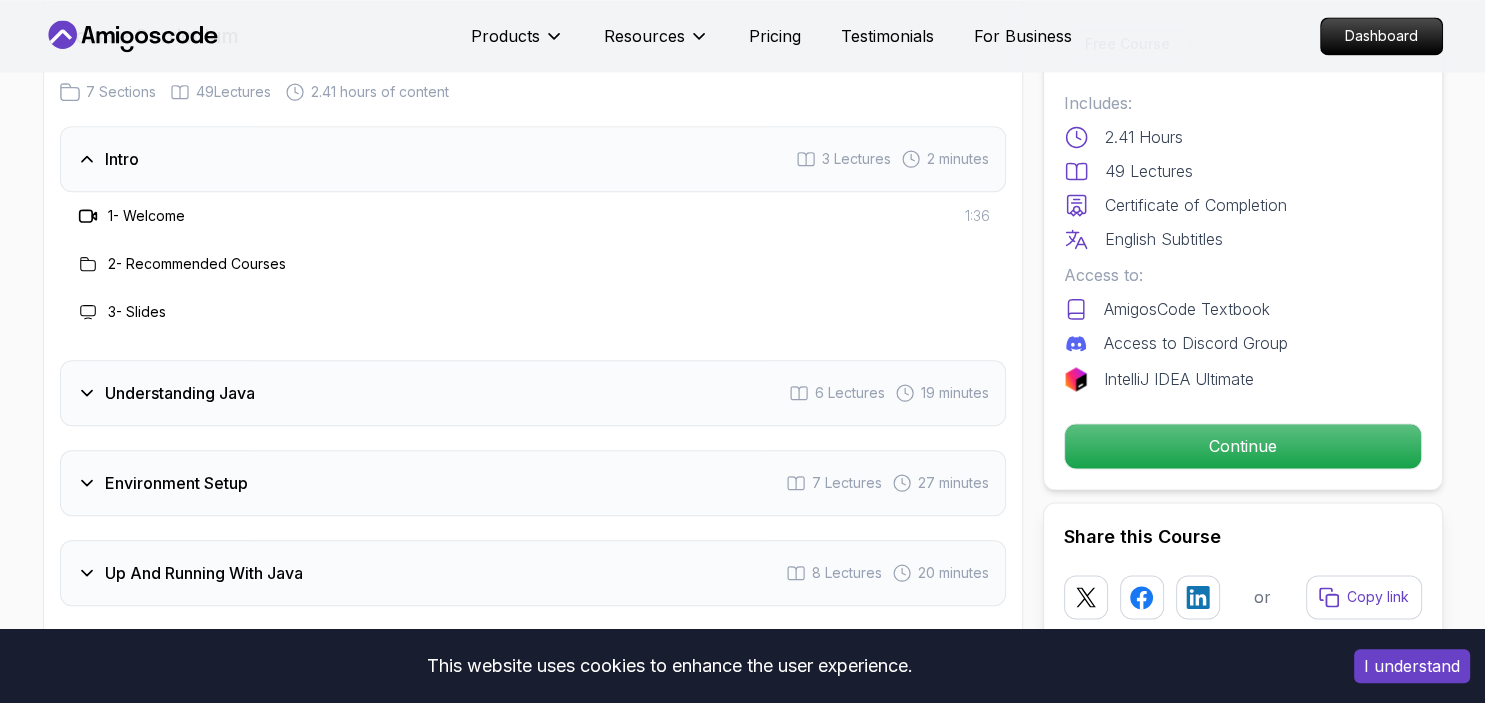 scroll, scrollTop: 2851, scrollLeft: 0, axis: vertical 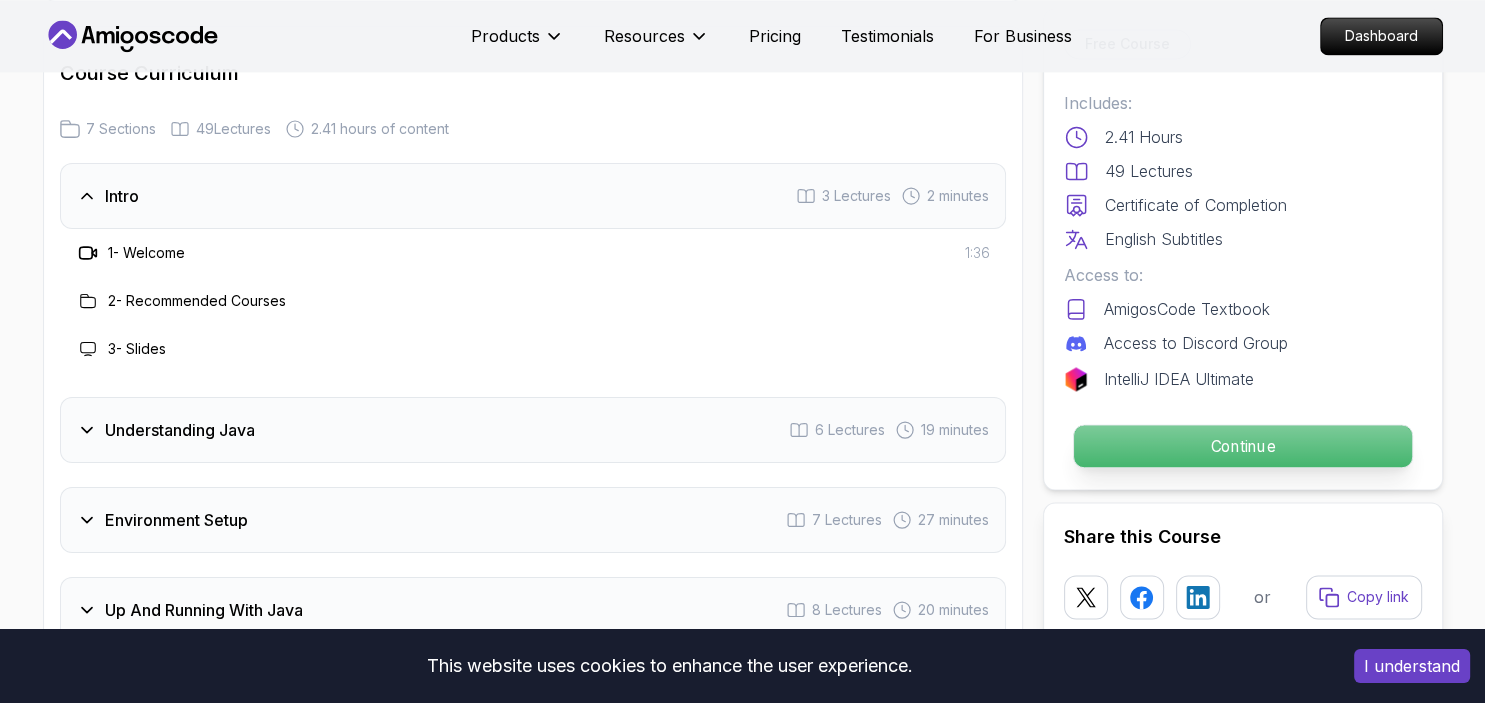 click on "Continue" at bounding box center (1242, 446) 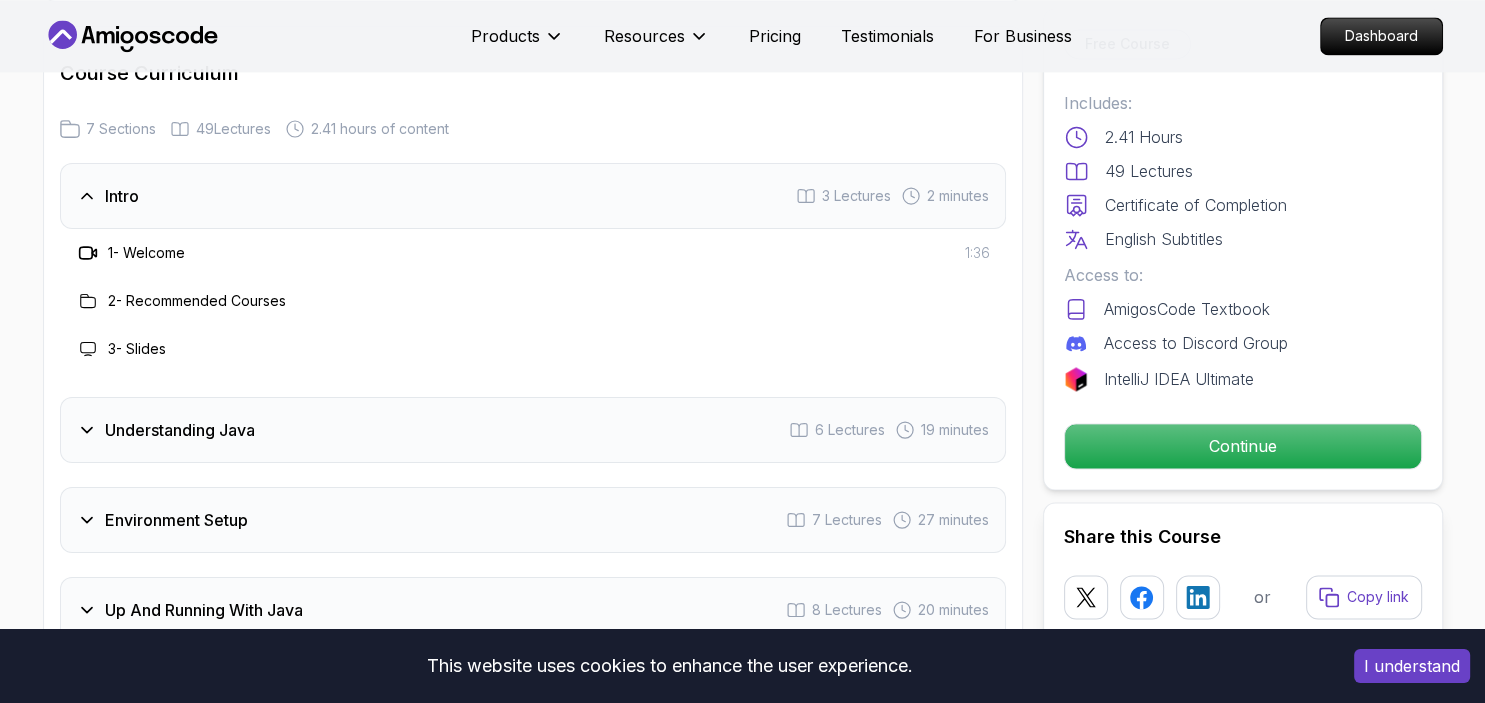 scroll, scrollTop: 0, scrollLeft: 0, axis: both 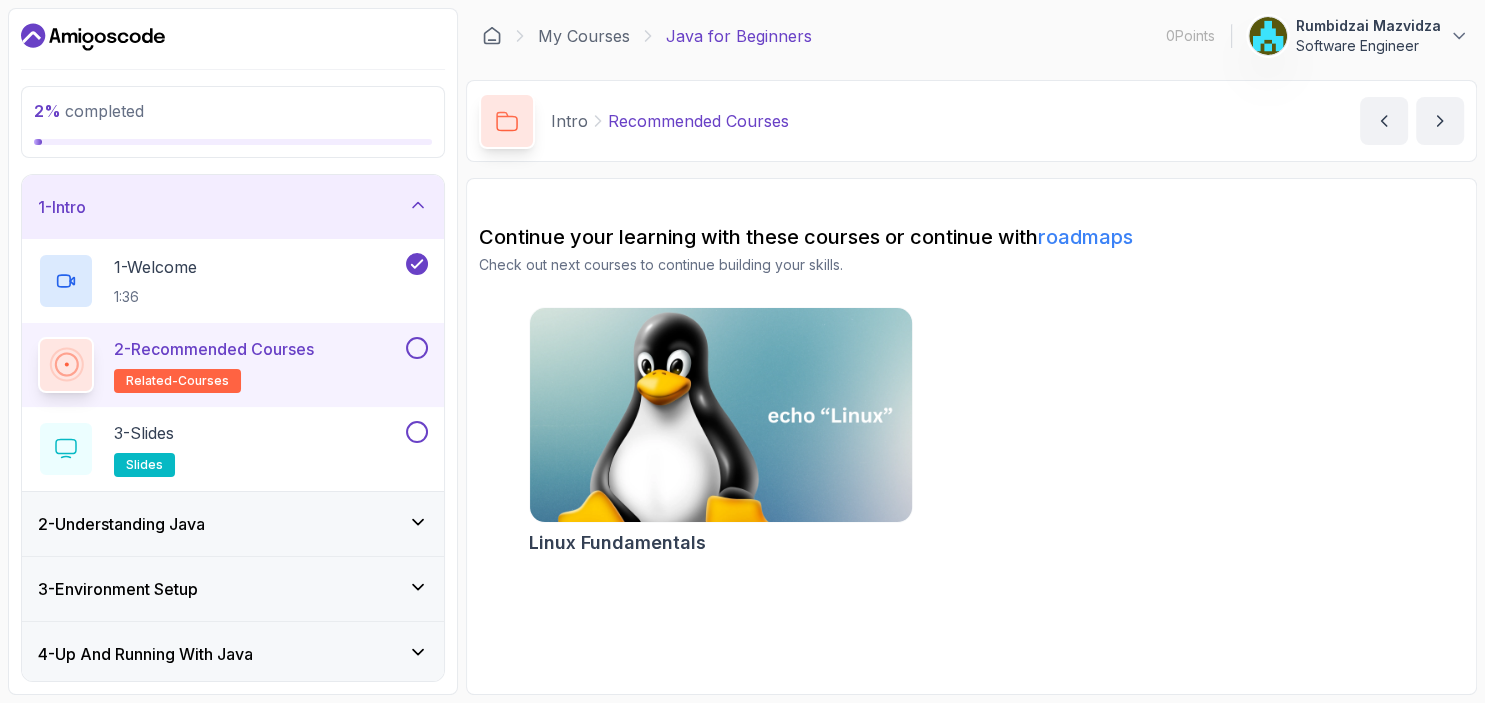 click at bounding box center [721, 415] 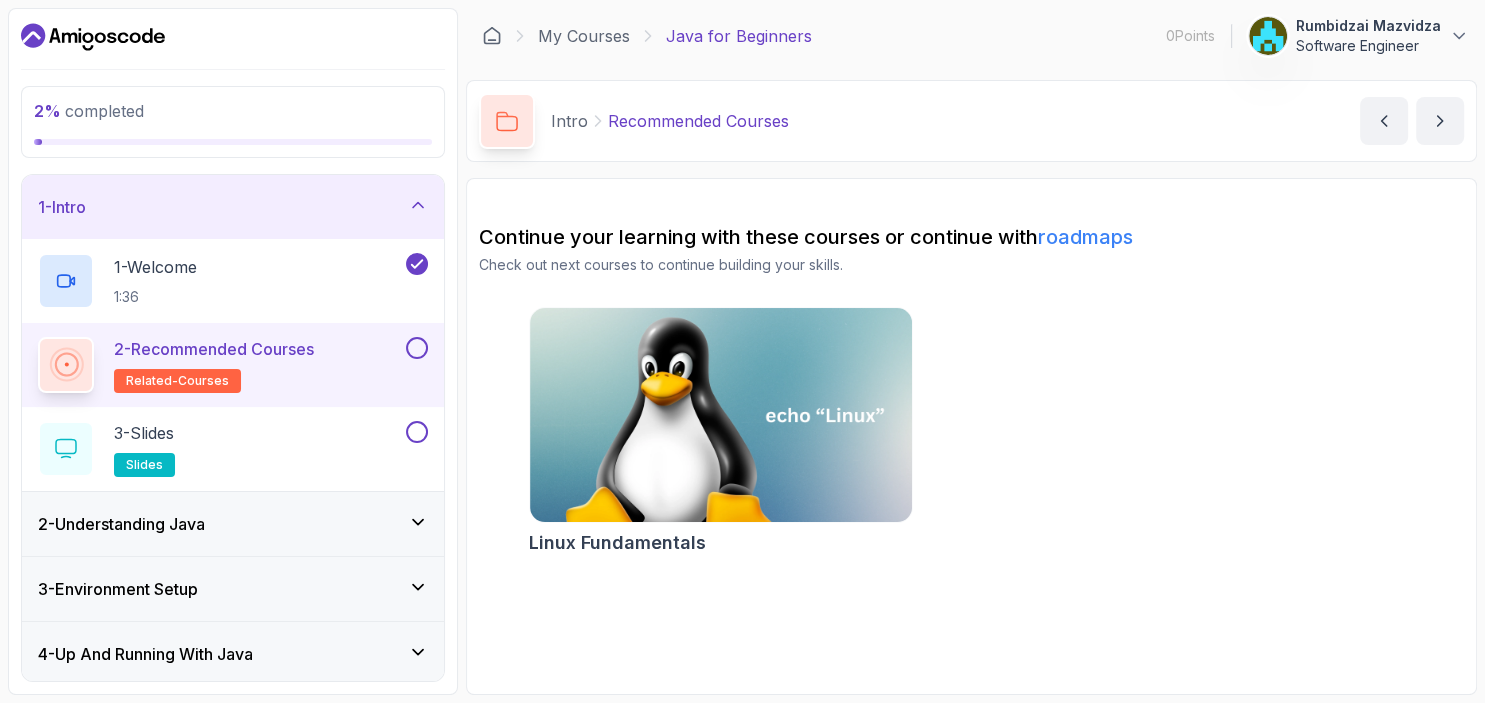 click at bounding box center [417, 348] 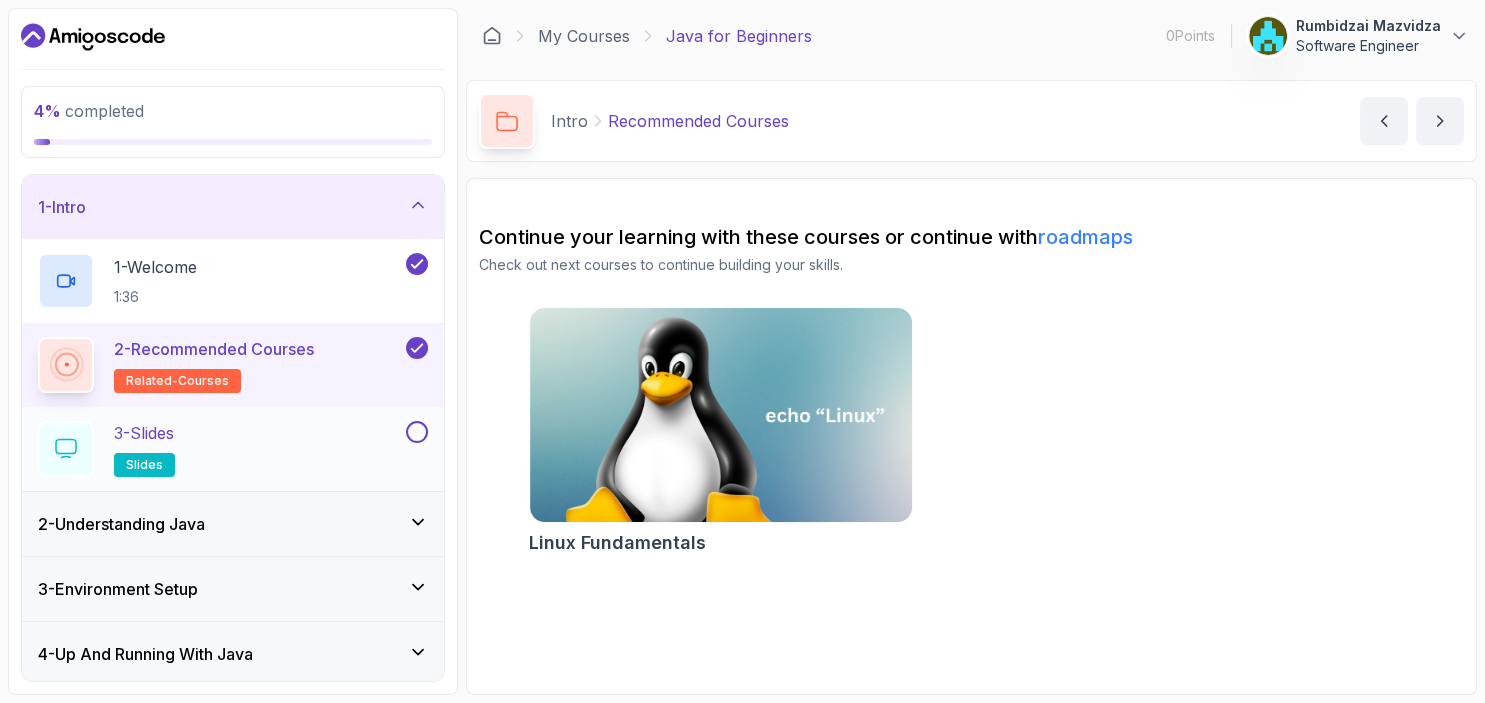 click on "3  -  Slides slides" at bounding box center [220, 449] 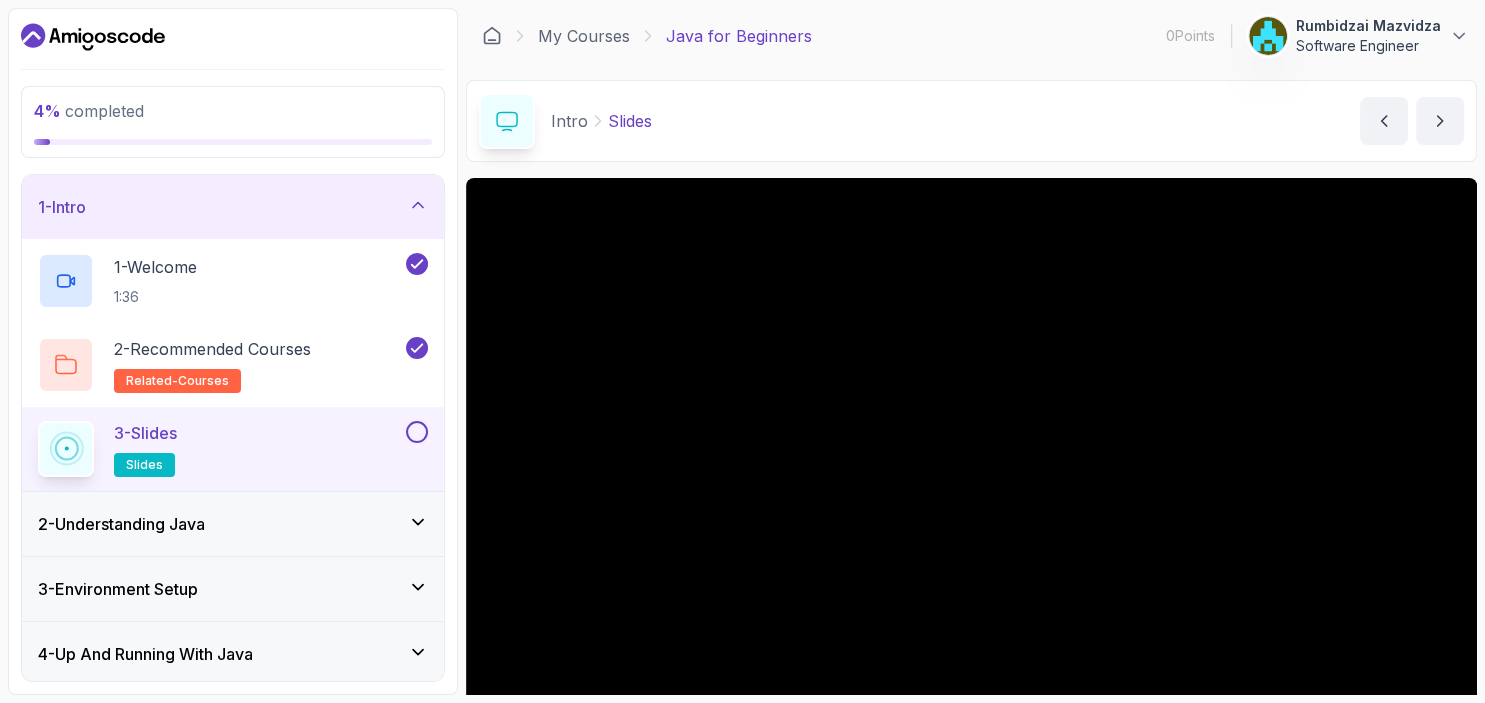 scroll, scrollTop: 115, scrollLeft: 0, axis: vertical 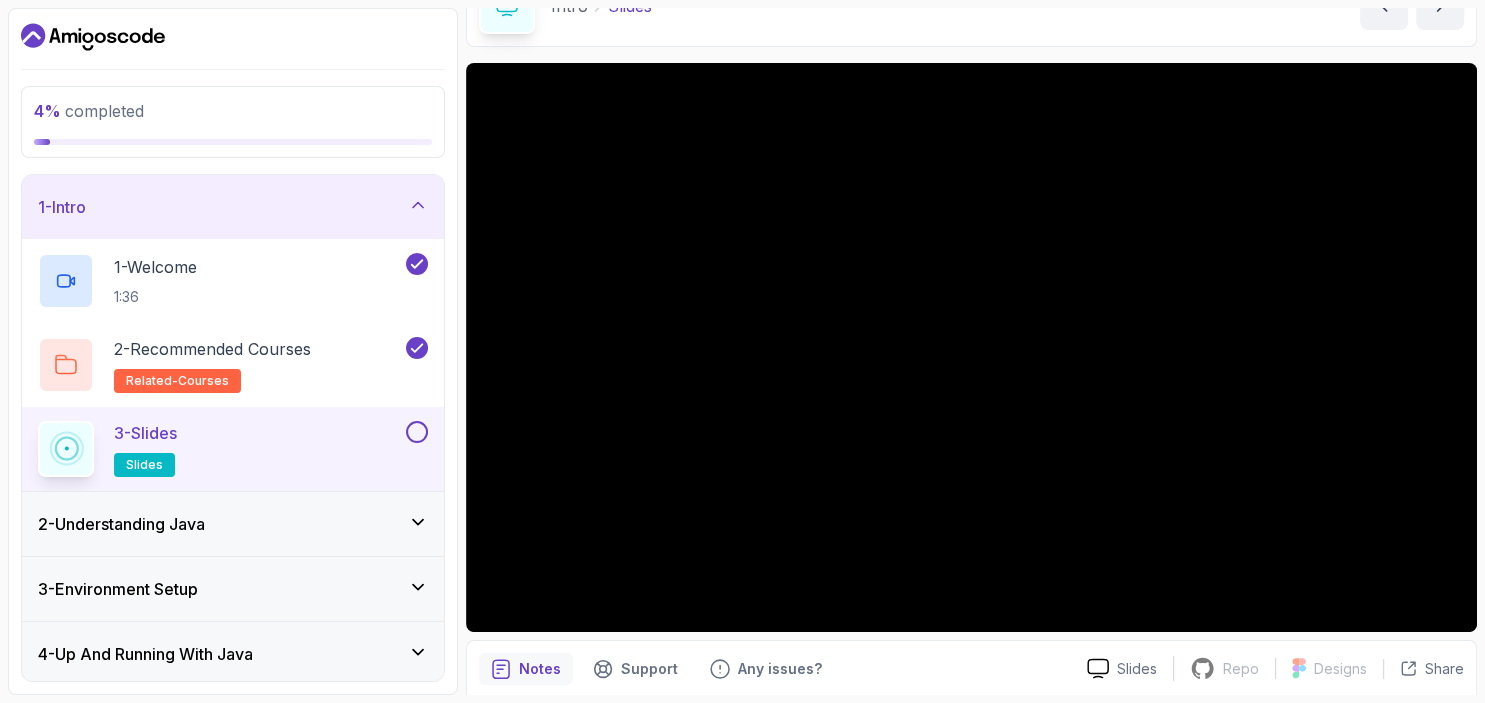 click at bounding box center [417, 432] 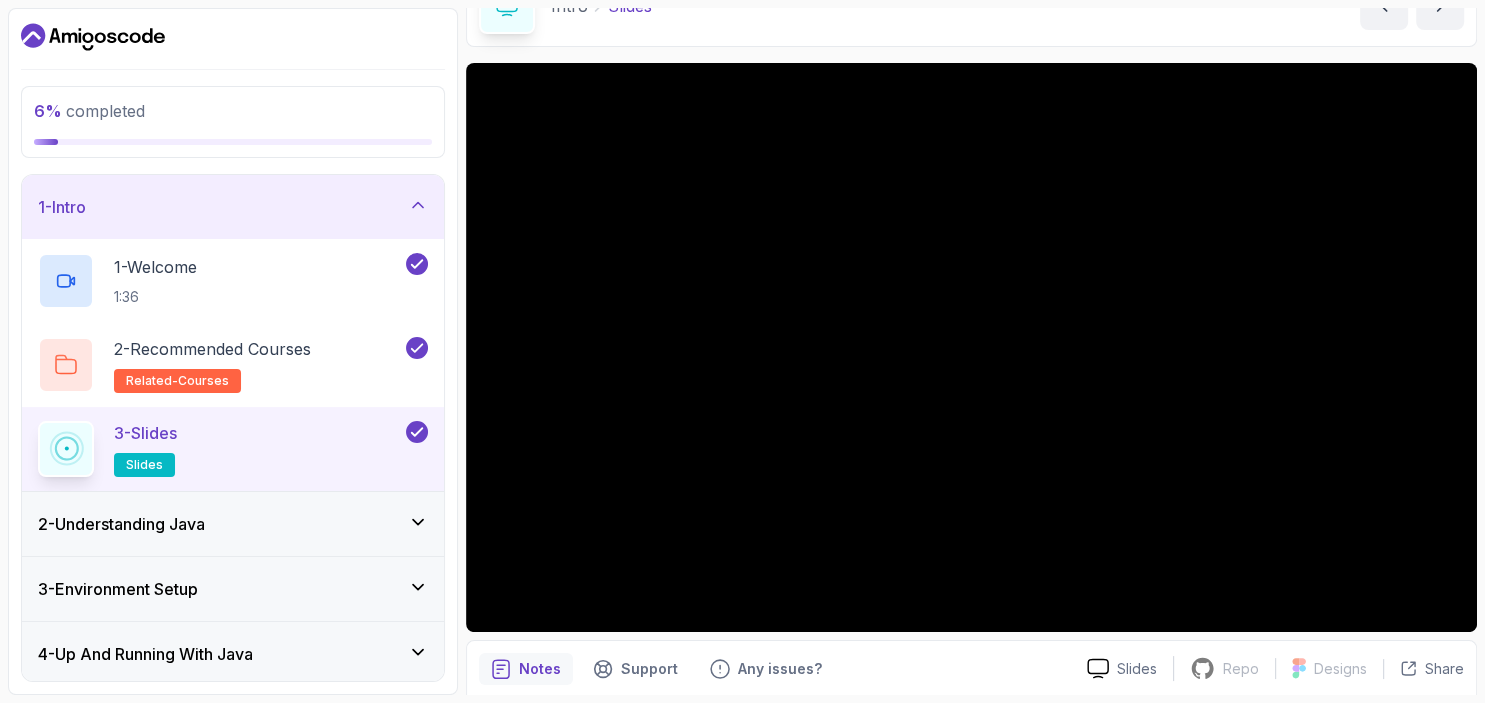 scroll, scrollTop: 0, scrollLeft: 0, axis: both 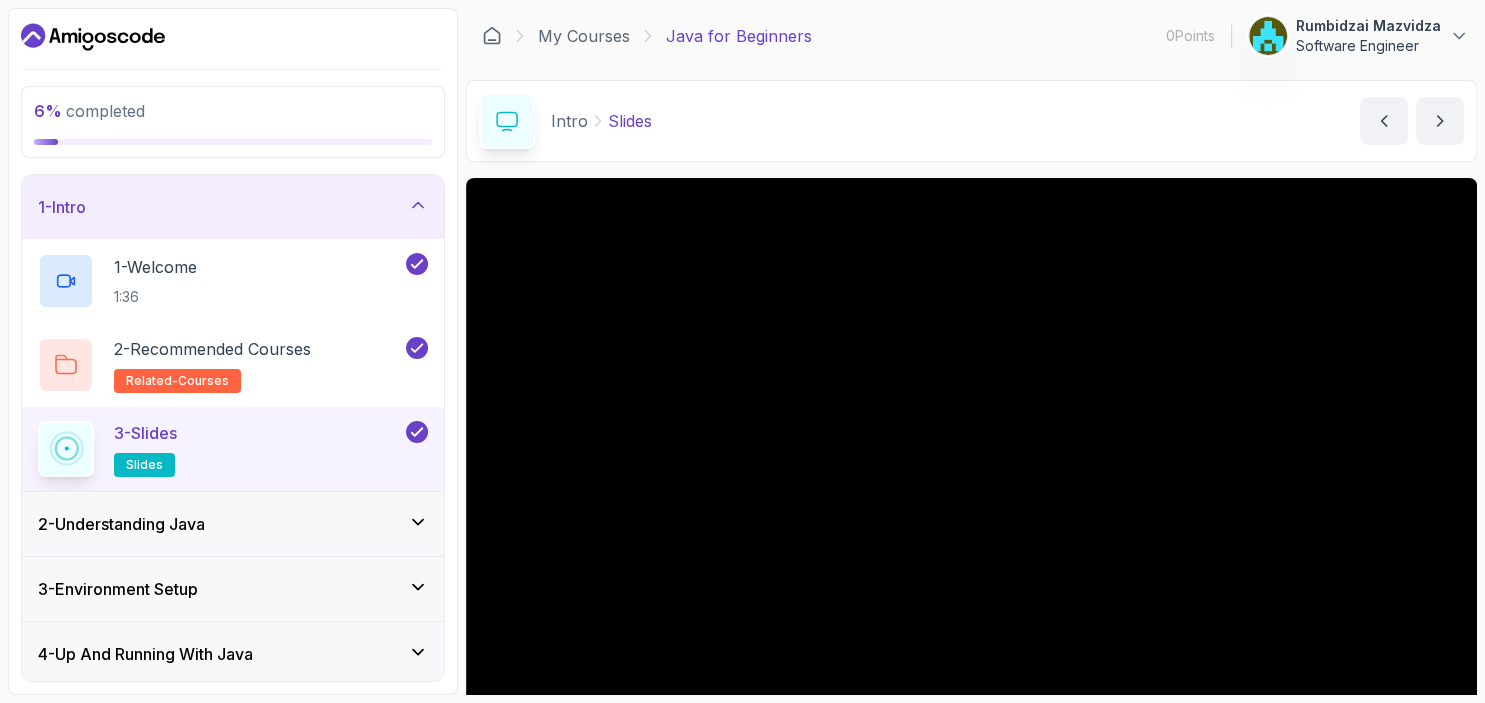 click on "2  -  Understanding Java" at bounding box center [121, 524] 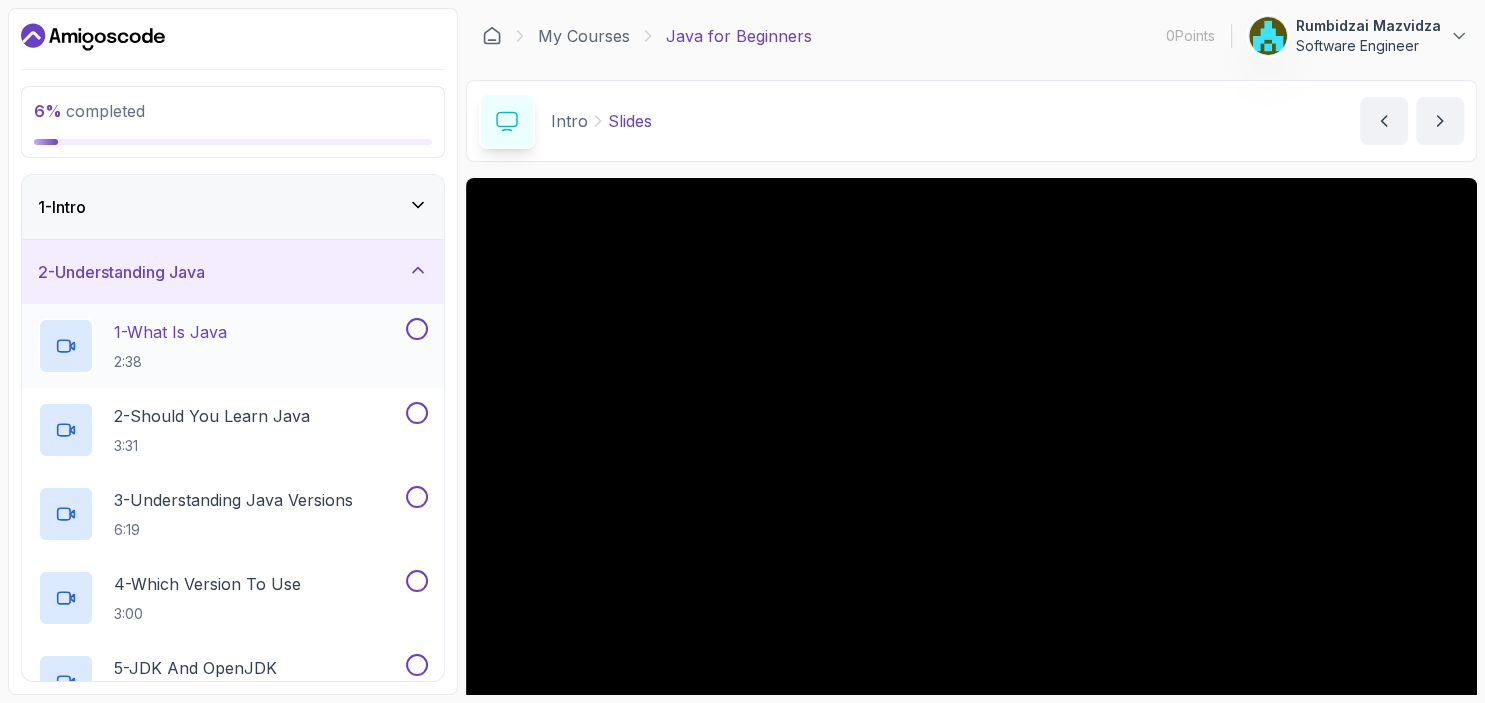 click on "1  -  What Is Java 2:38" at bounding box center (220, 346) 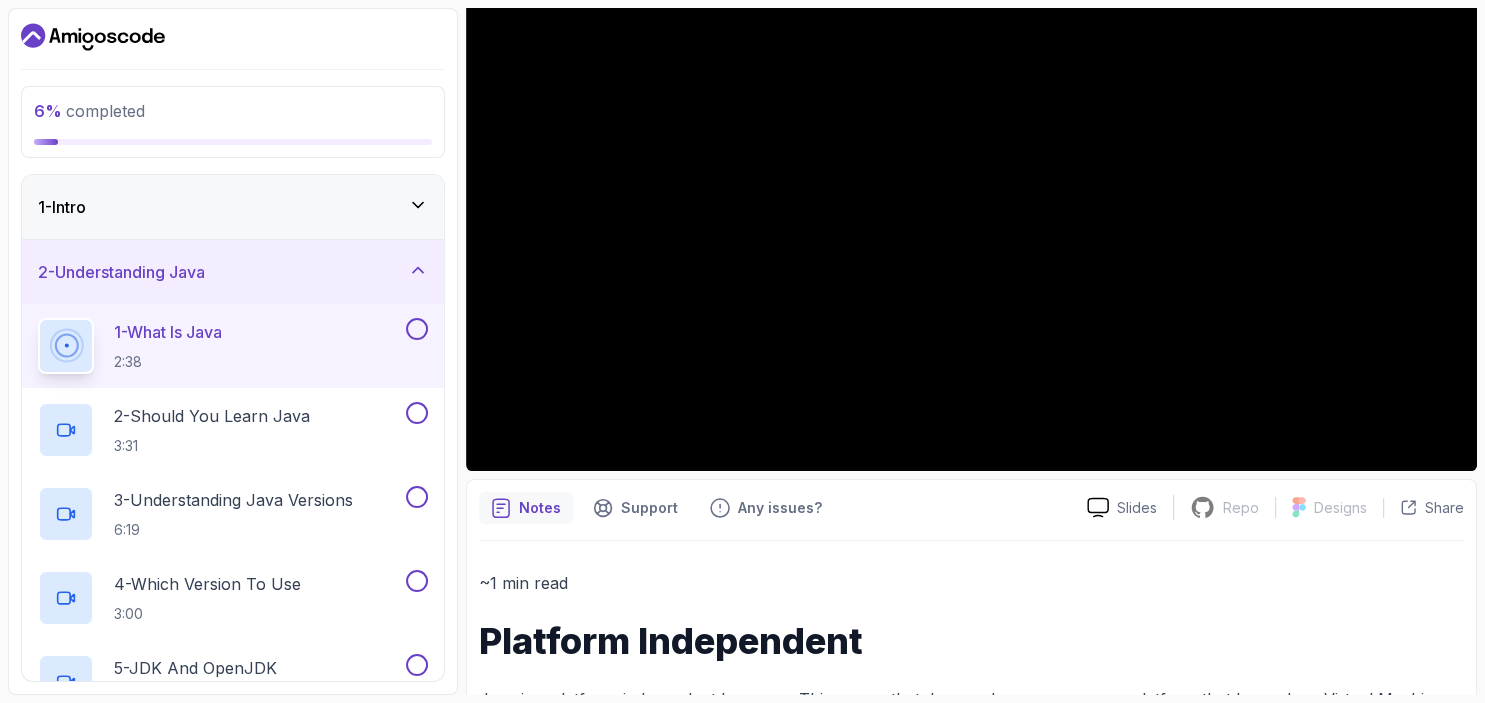 scroll, scrollTop: 160, scrollLeft: 0, axis: vertical 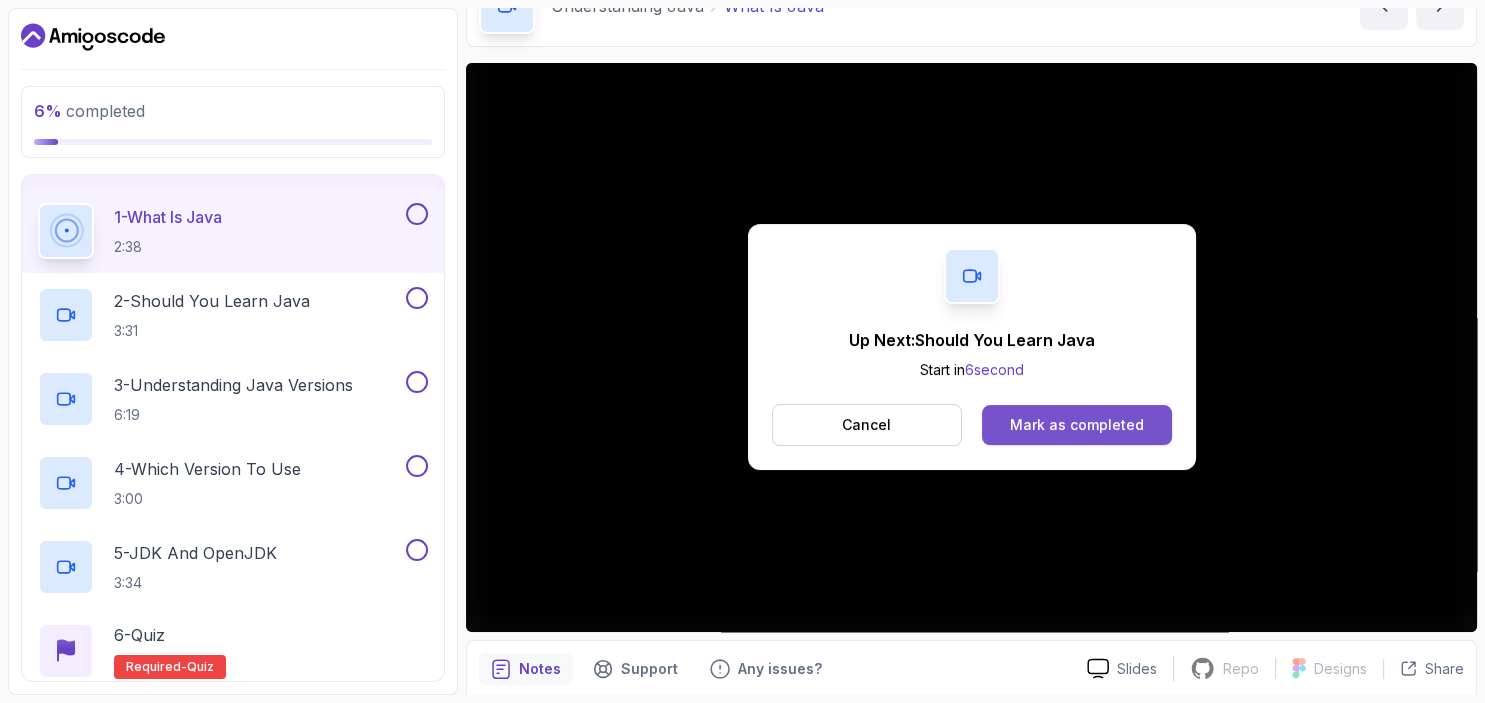 click on "Mark as completed" at bounding box center [1077, 425] 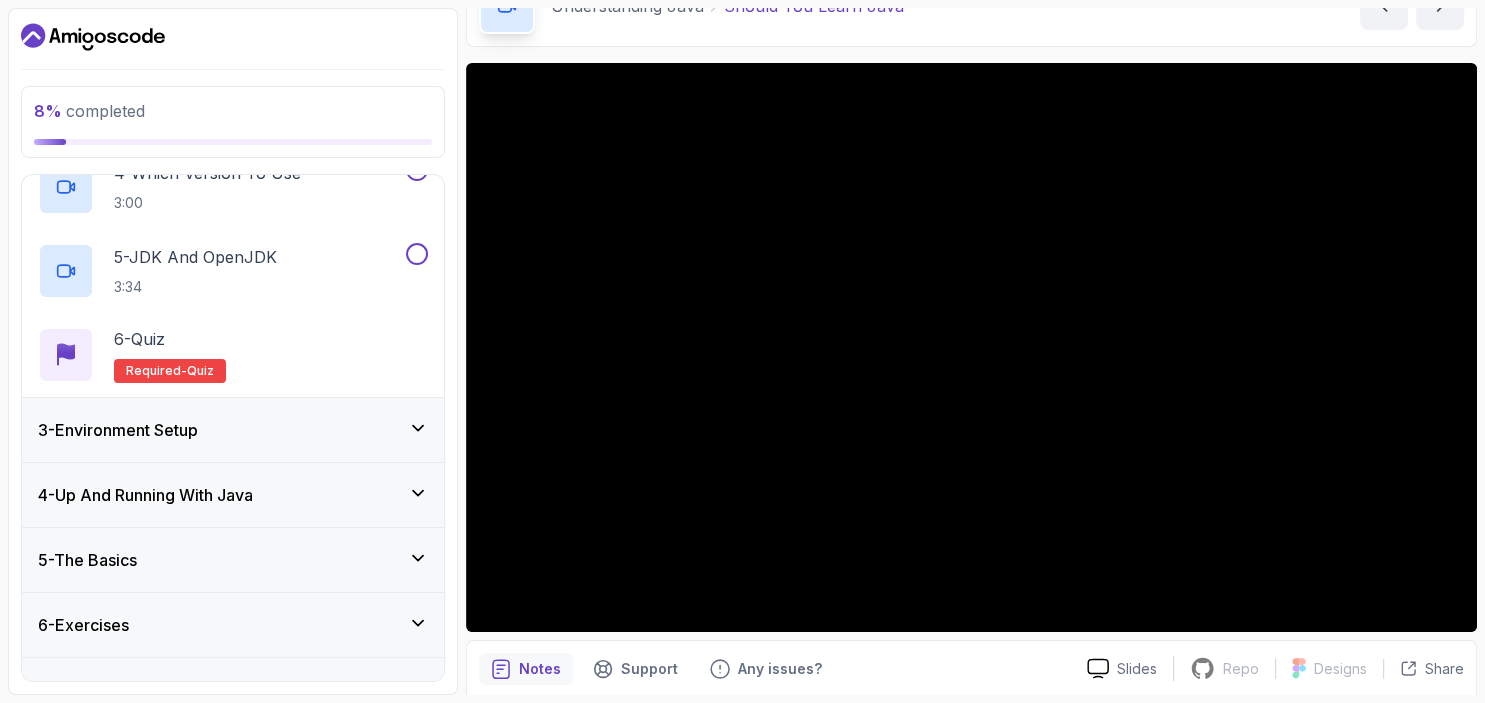 scroll, scrollTop: 448, scrollLeft: 0, axis: vertical 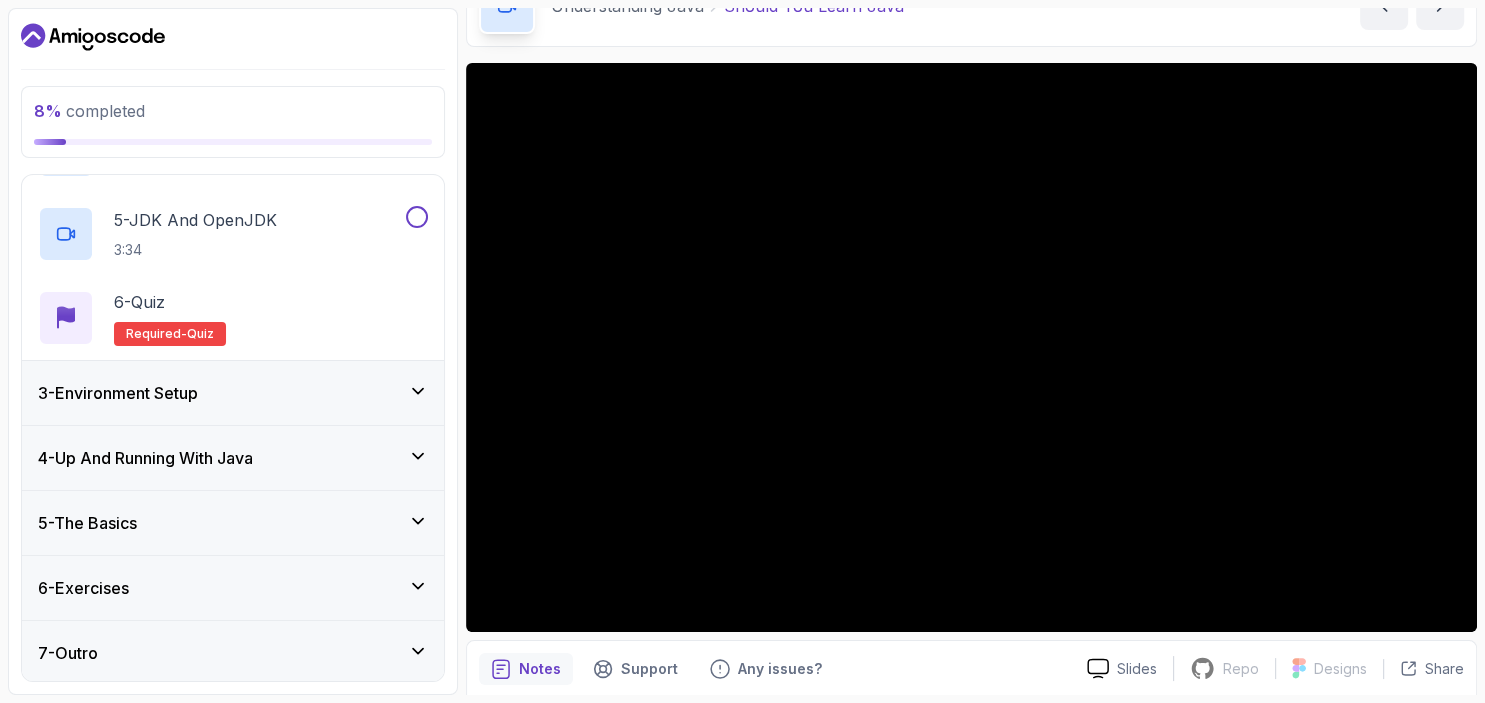 click 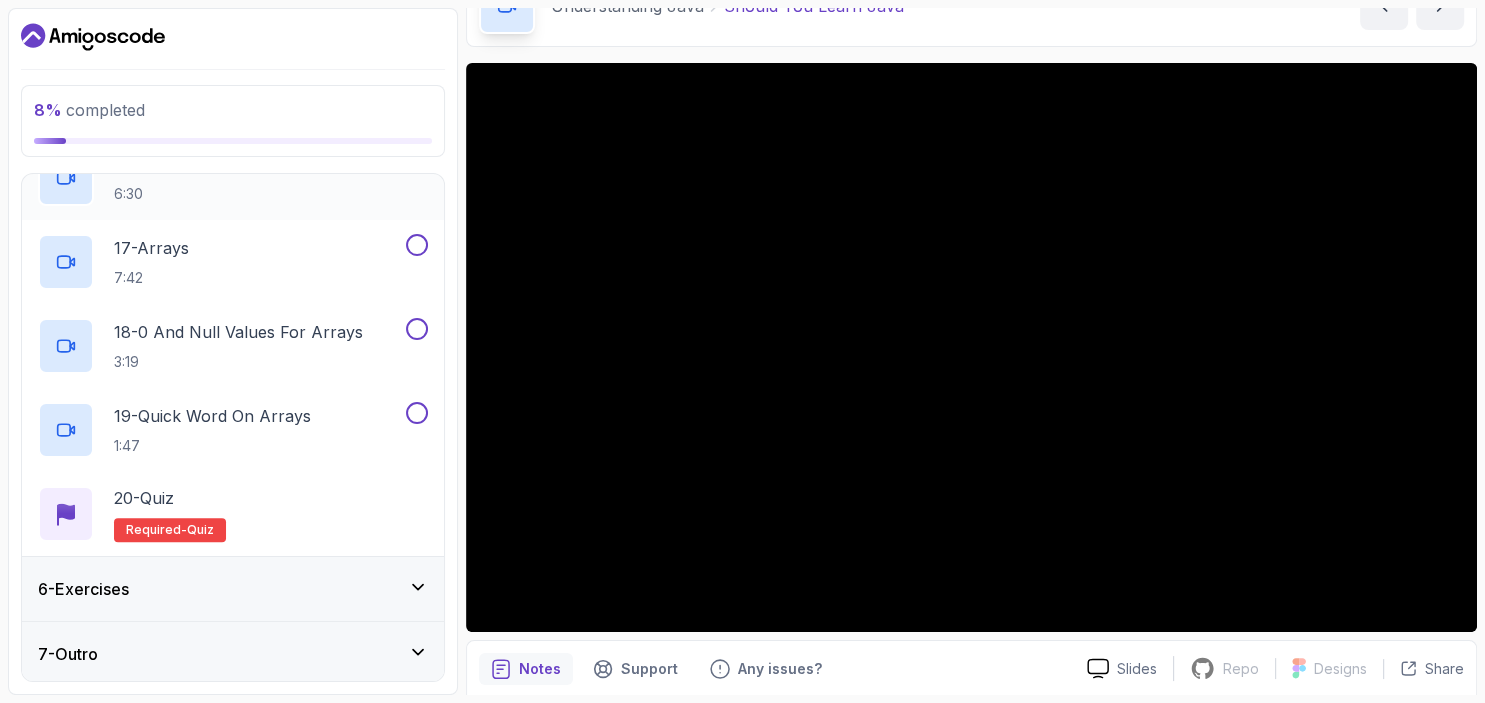 scroll, scrollTop: 1624, scrollLeft: 0, axis: vertical 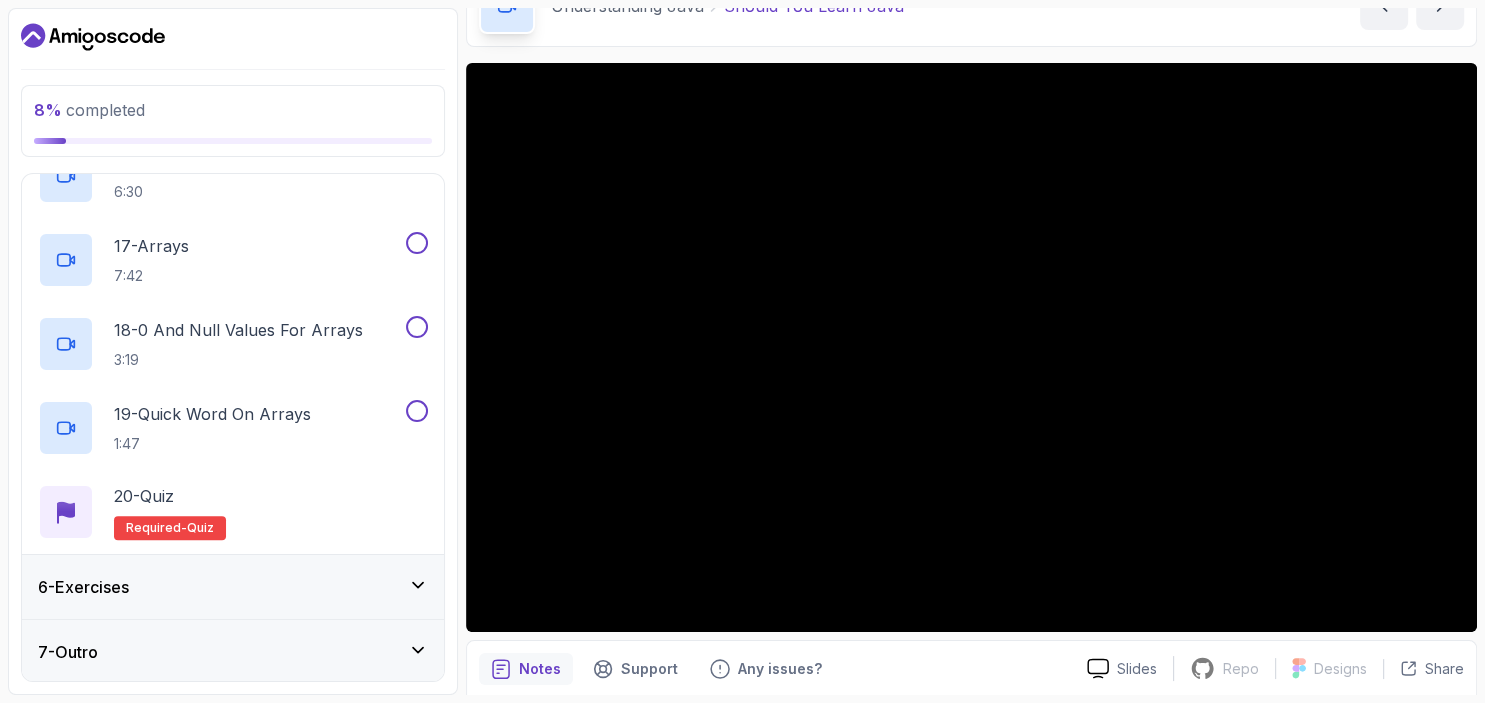 click 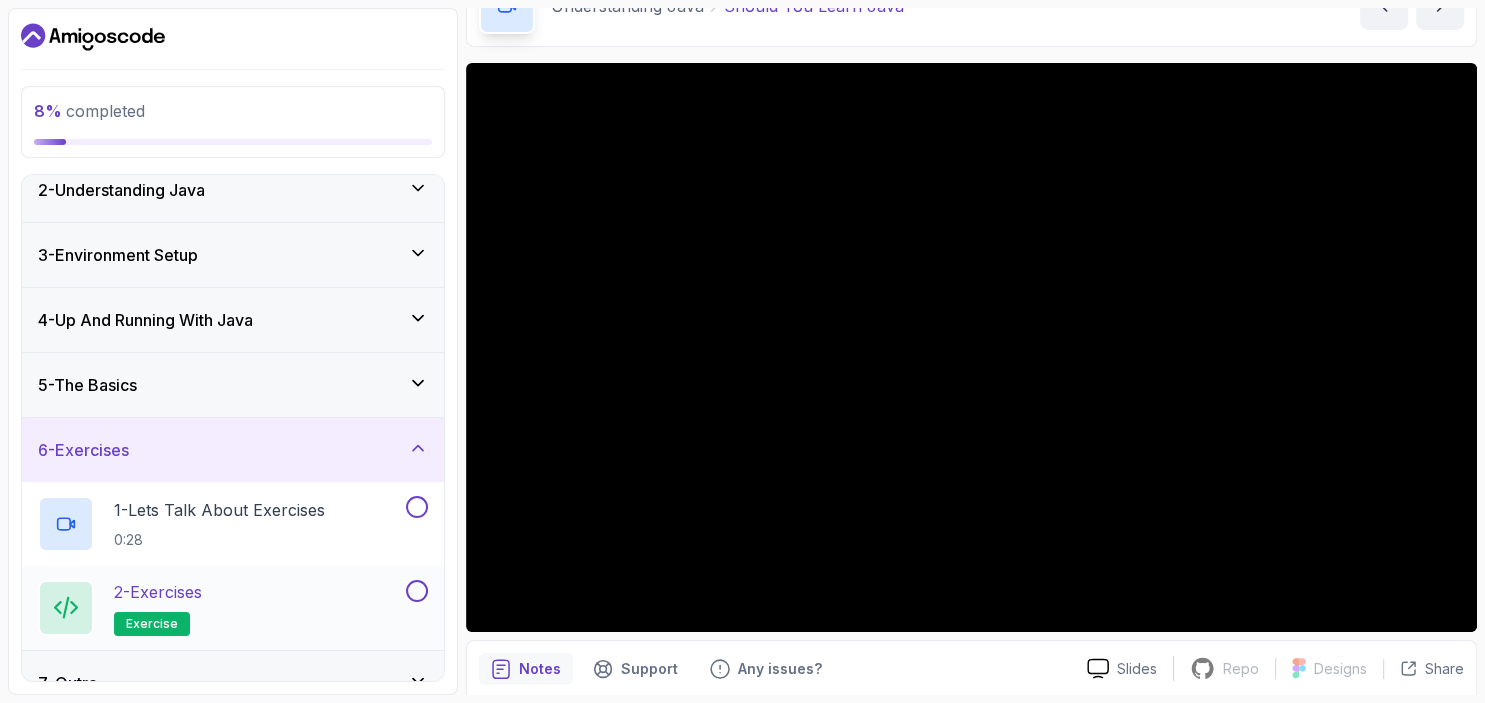 scroll, scrollTop: 113, scrollLeft: 0, axis: vertical 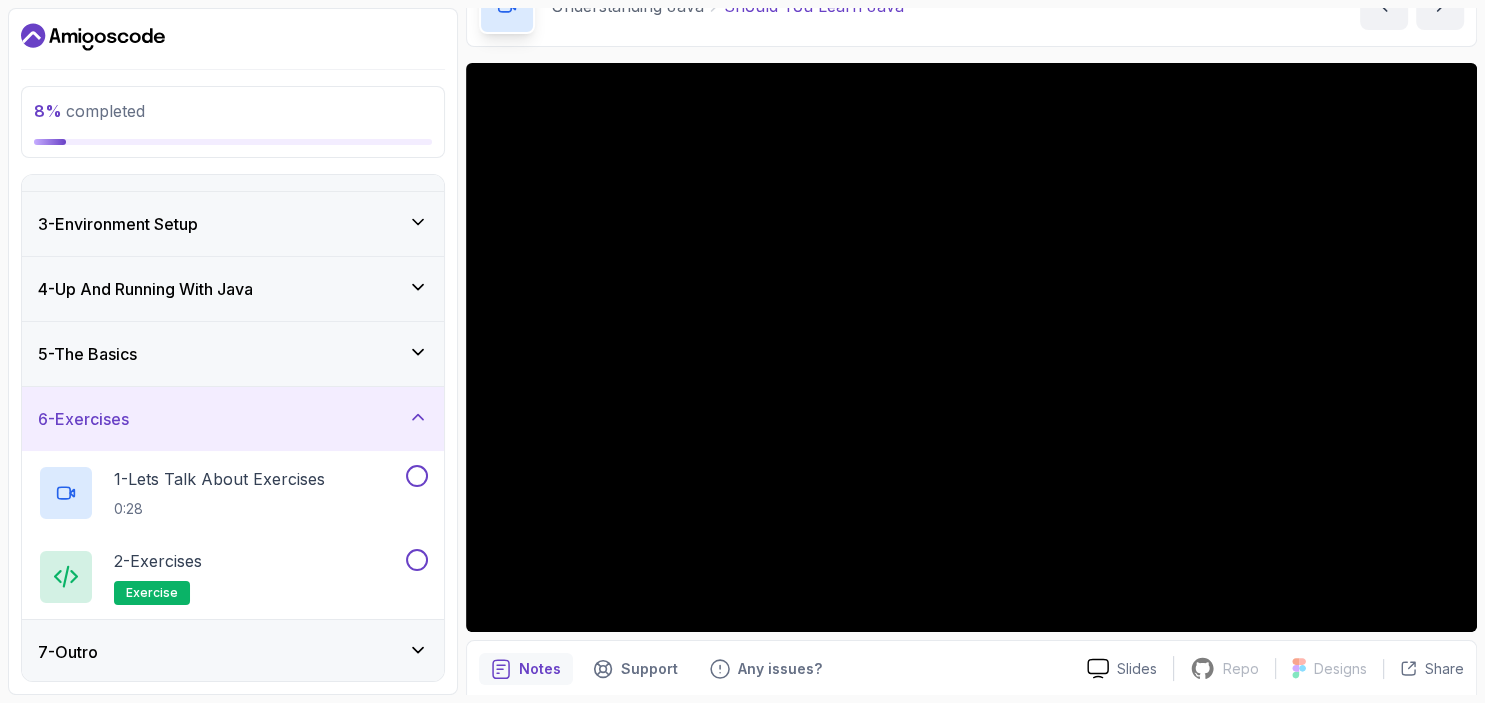 click 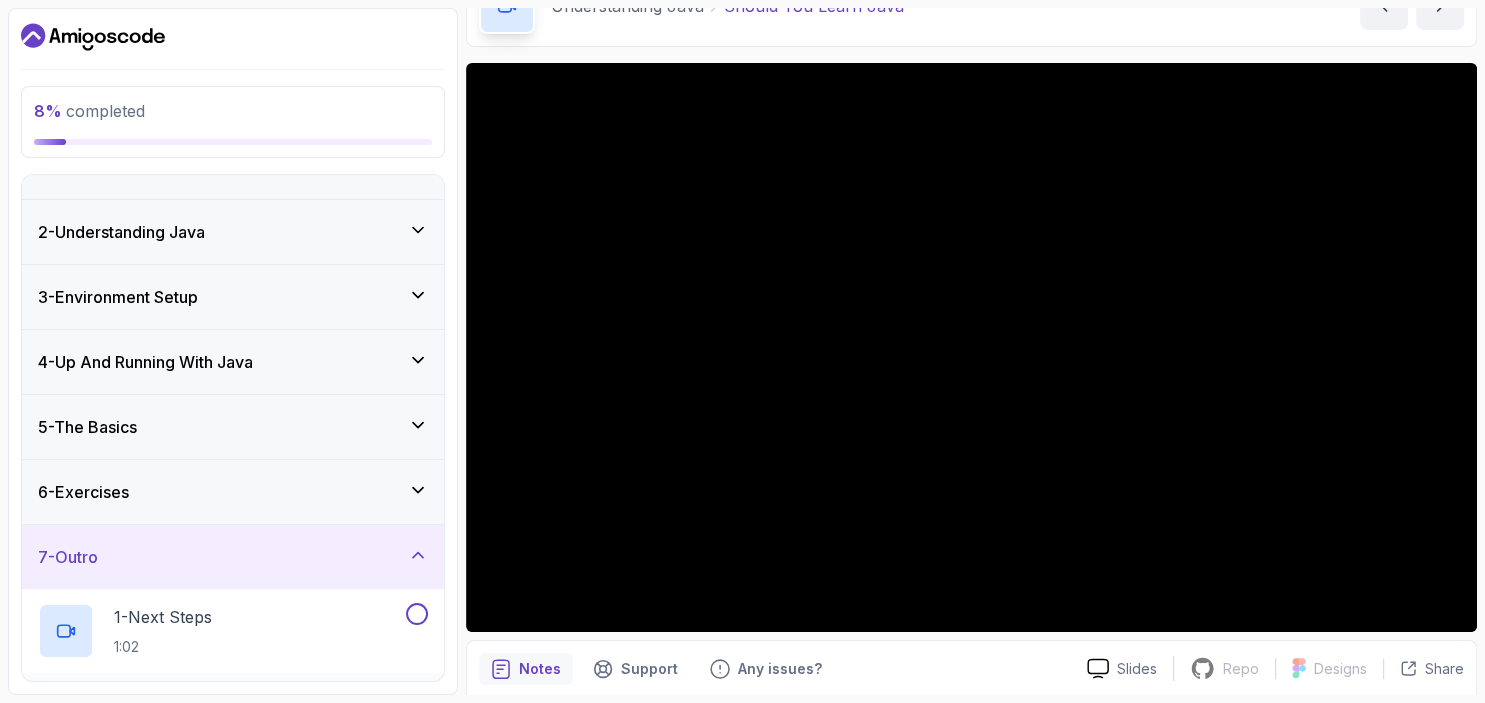scroll, scrollTop: 0, scrollLeft: 0, axis: both 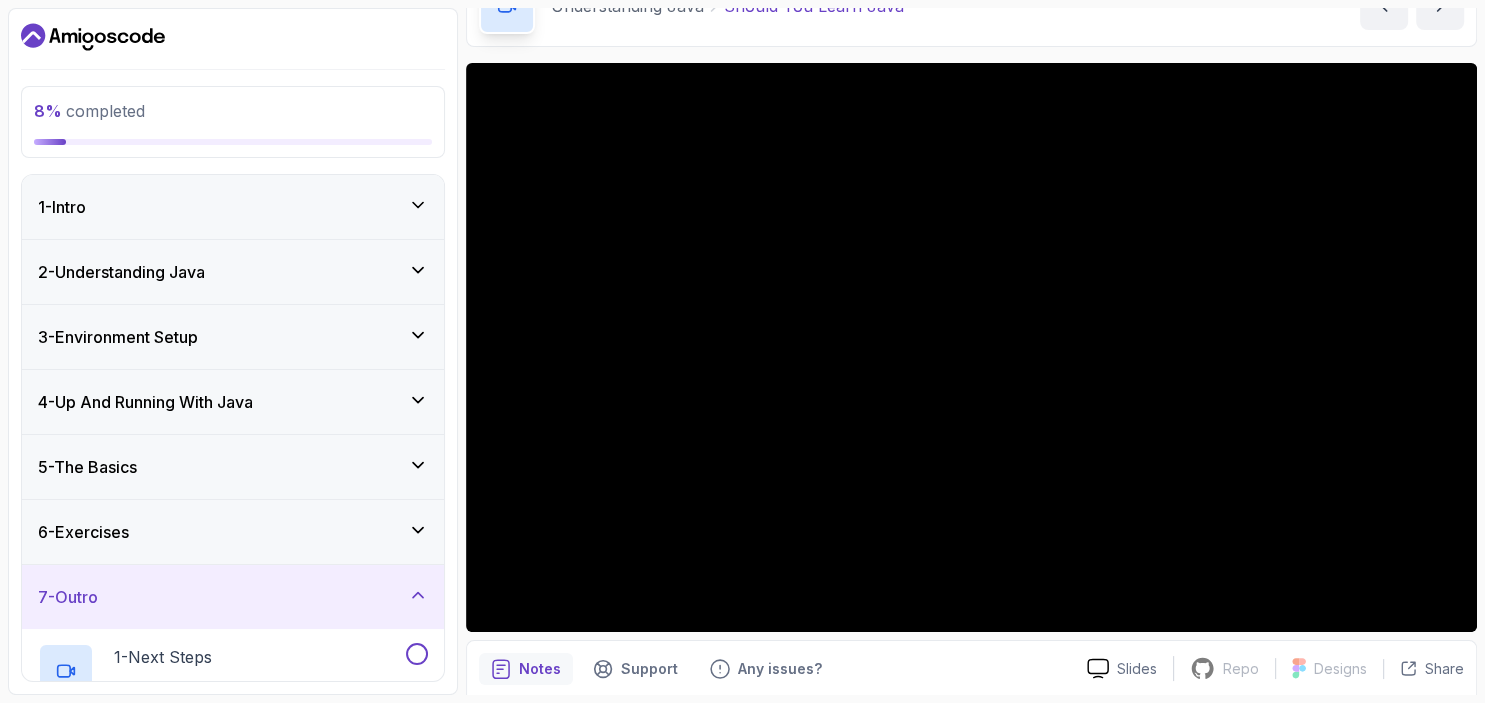 click 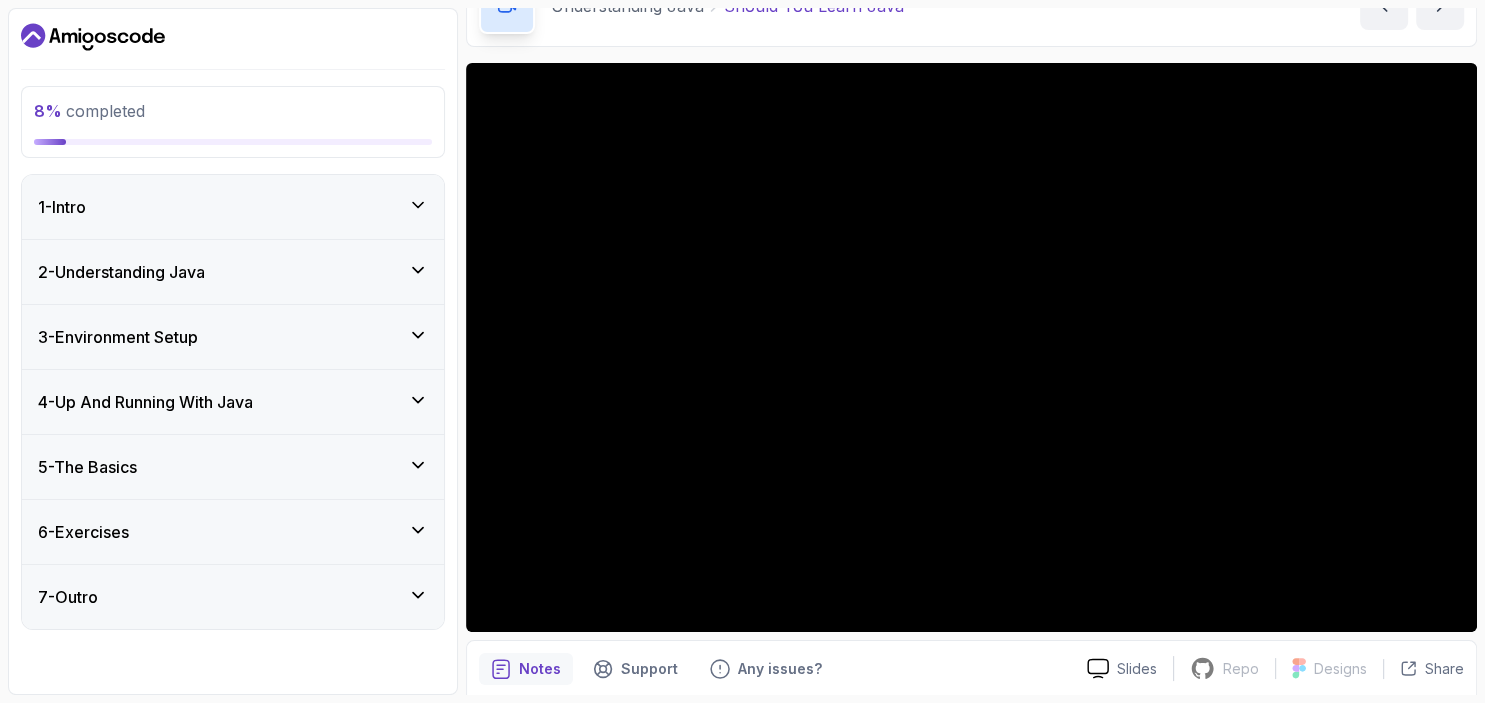click 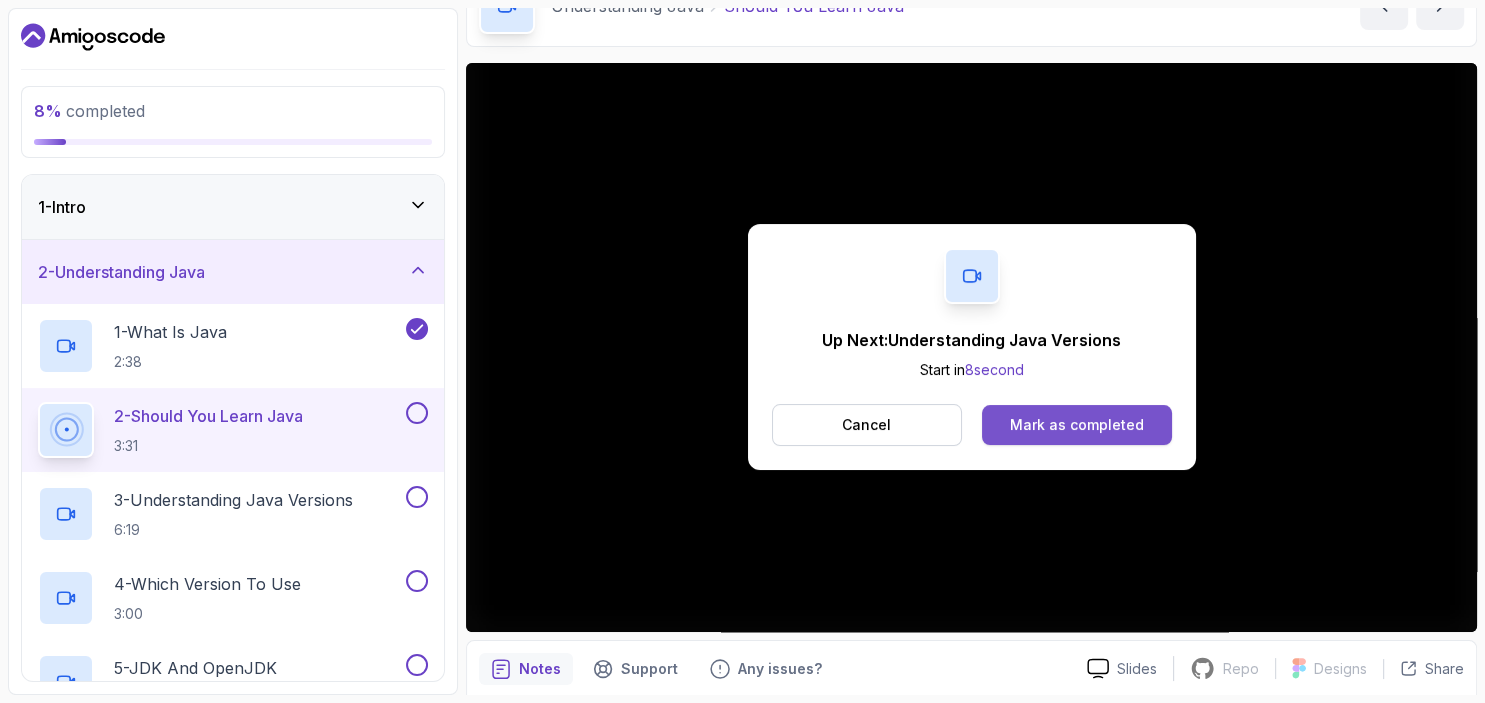 click on "Mark as completed" at bounding box center (1076, 425) 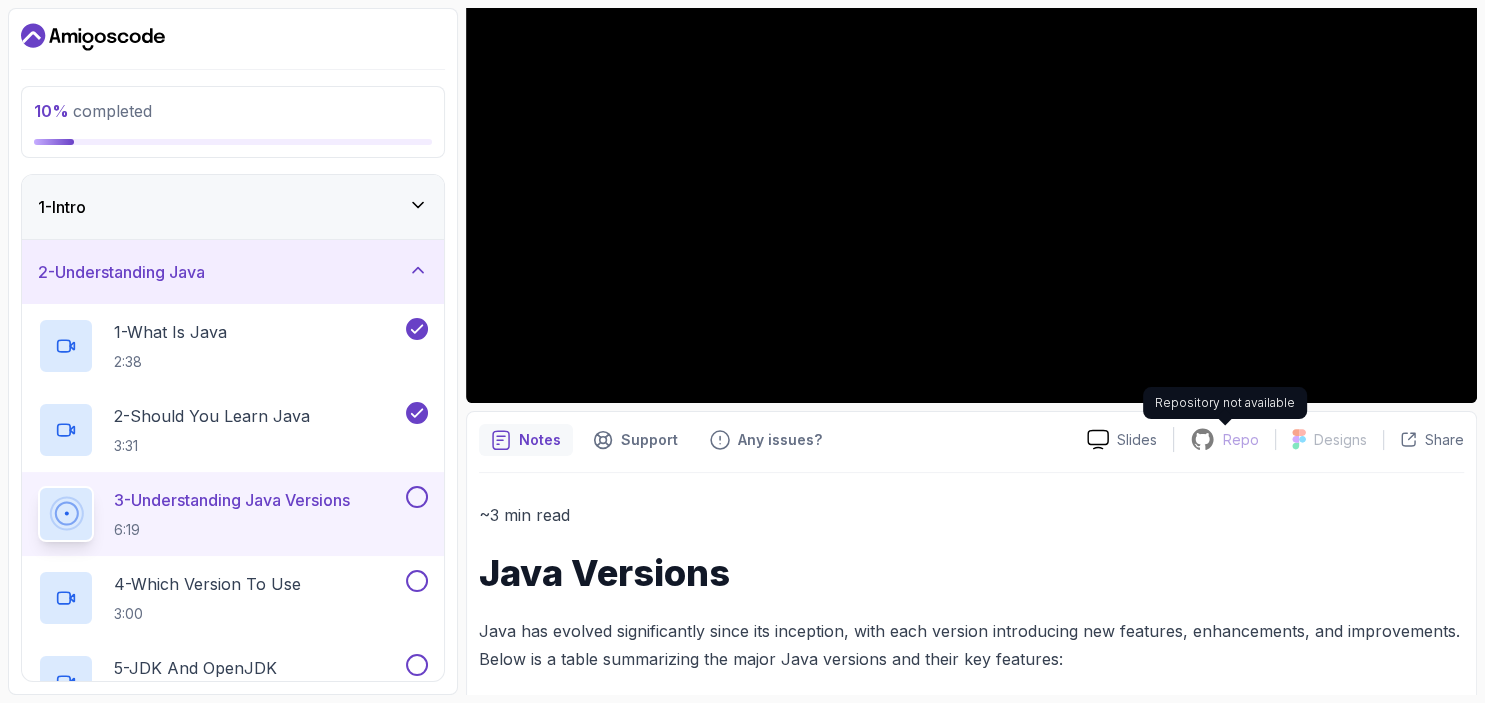 scroll, scrollTop: 345, scrollLeft: 0, axis: vertical 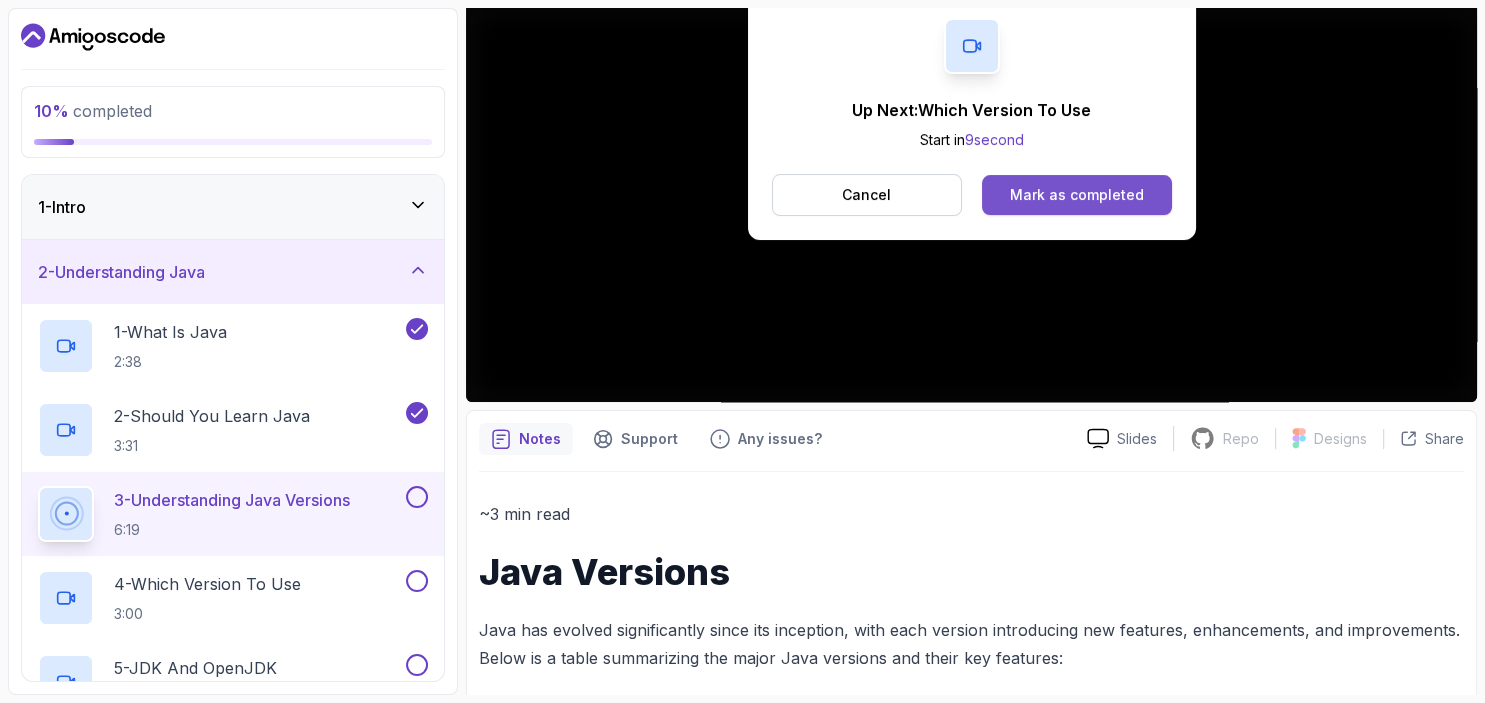 click on "Mark as completed" at bounding box center [1077, 195] 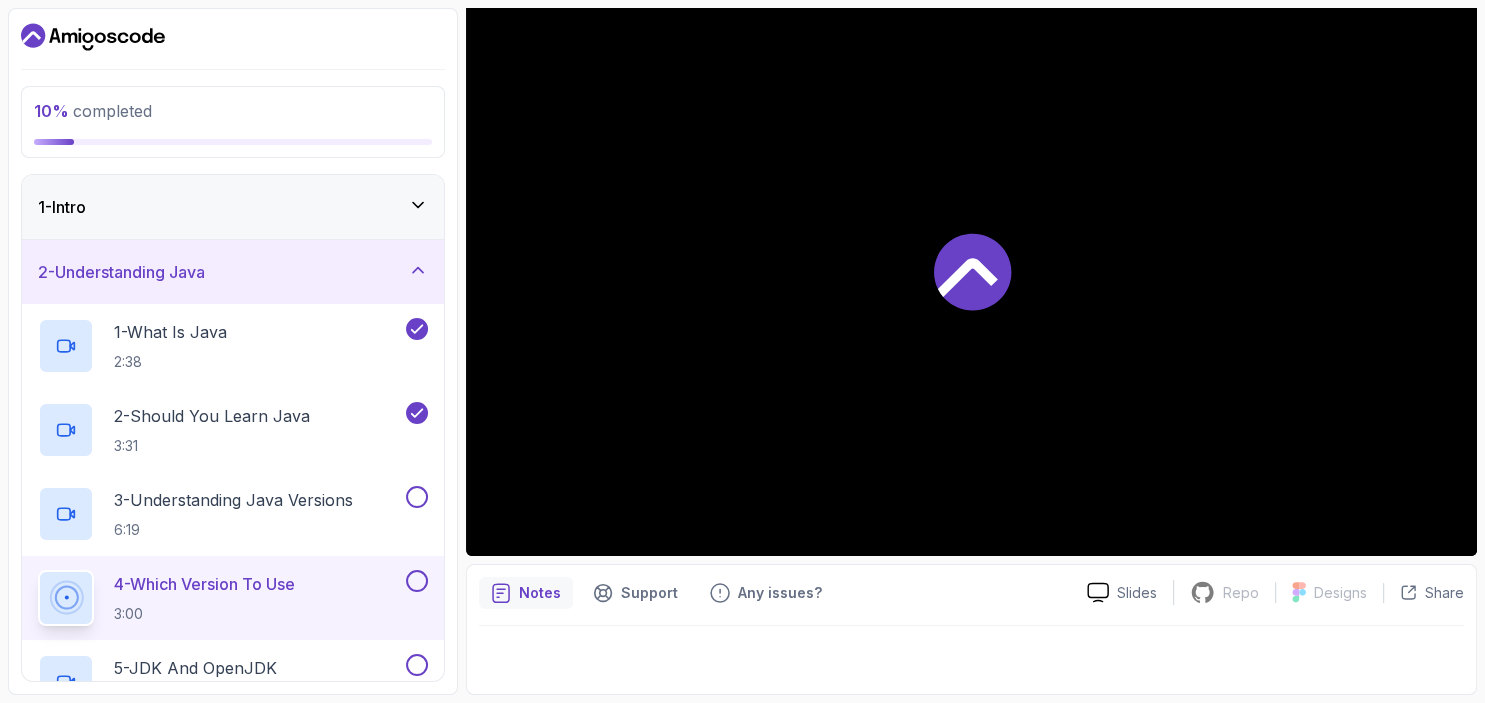 scroll, scrollTop: 189, scrollLeft: 0, axis: vertical 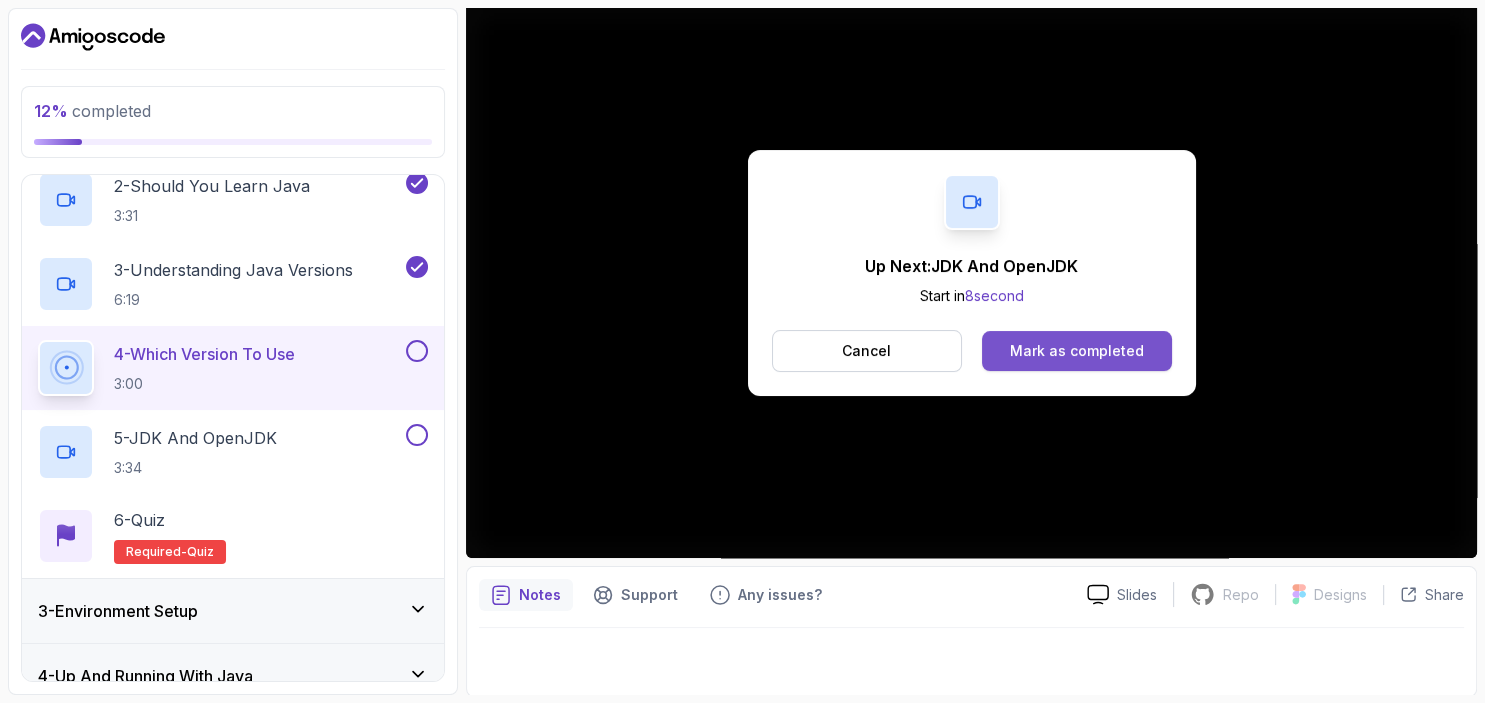 click on "Mark as completed" at bounding box center (1077, 351) 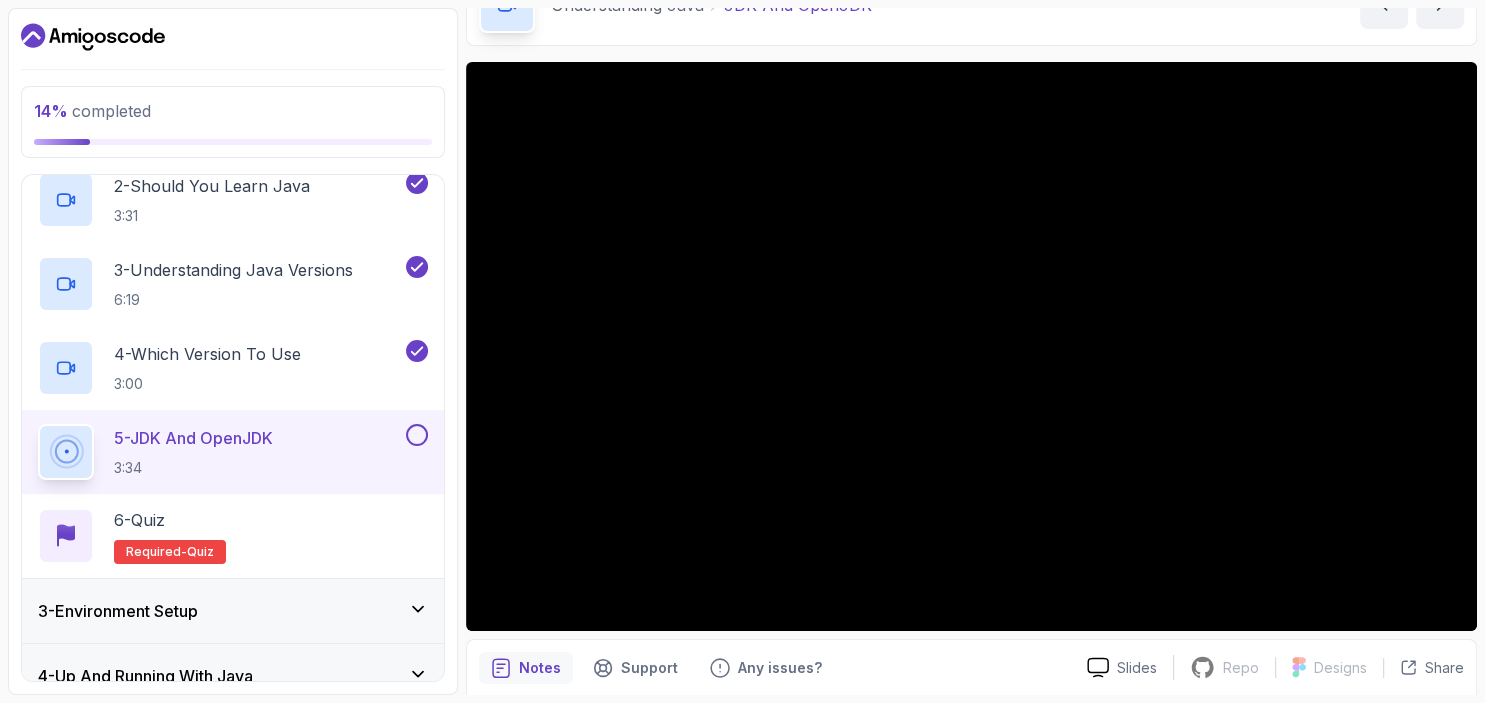 scroll, scrollTop: 115, scrollLeft: 0, axis: vertical 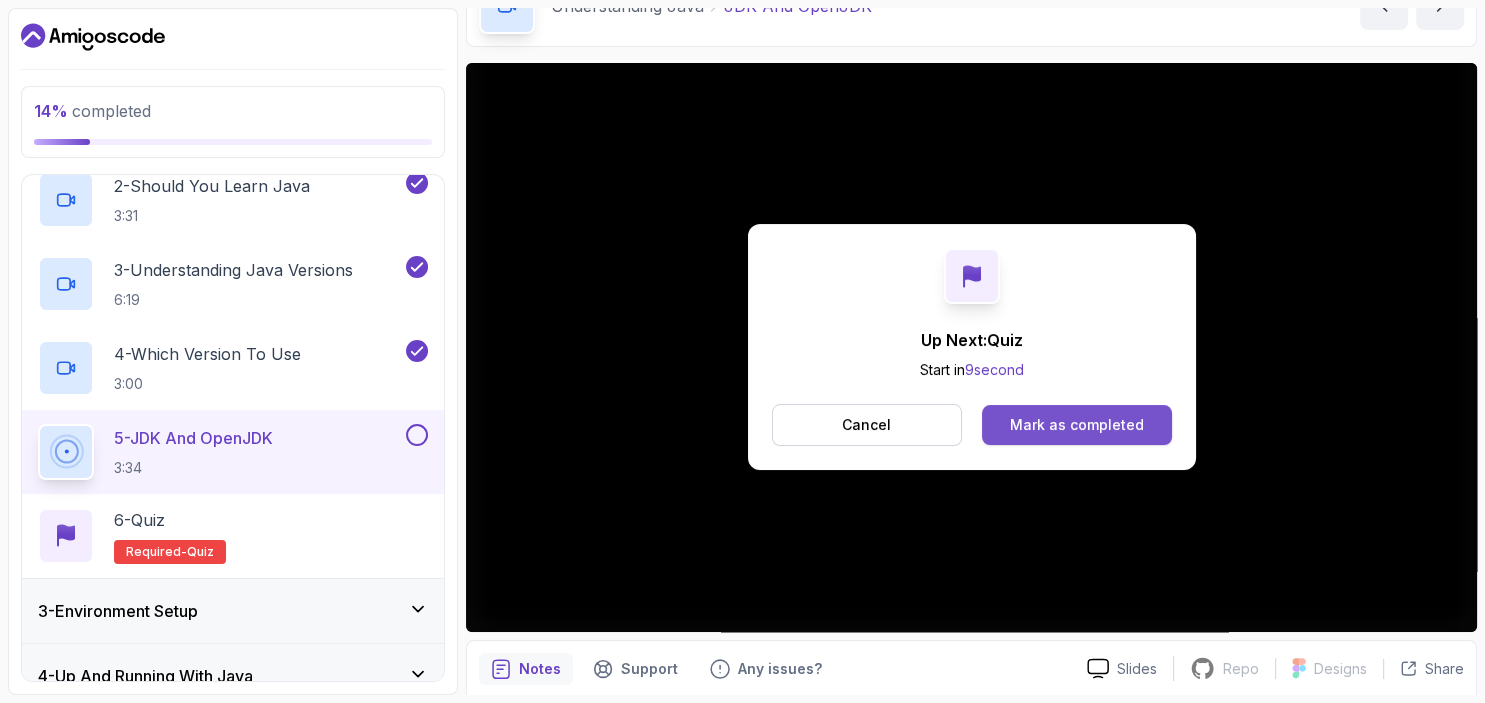 click on "Mark as completed" at bounding box center (1077, 425) 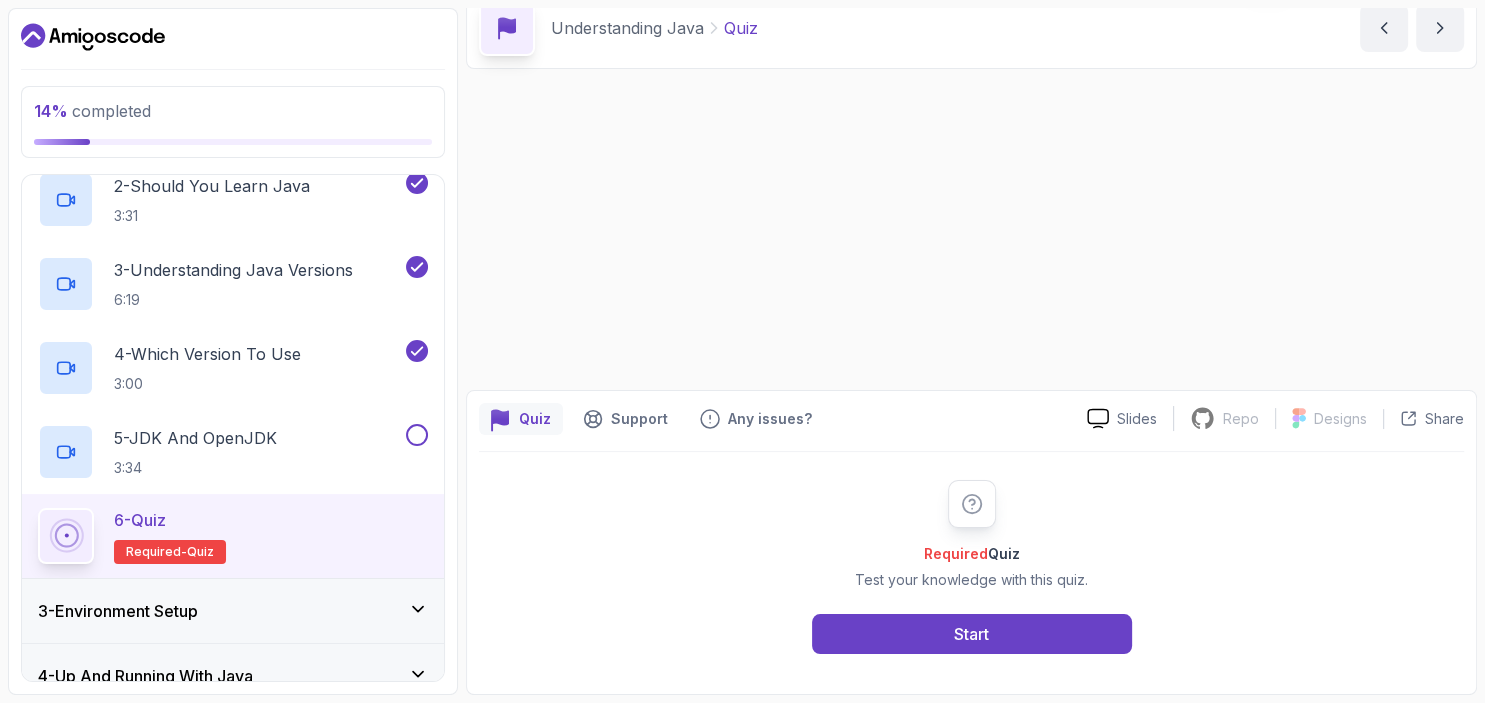 scroll, scrollTop: 0, scrollLeft: 0, axis: both 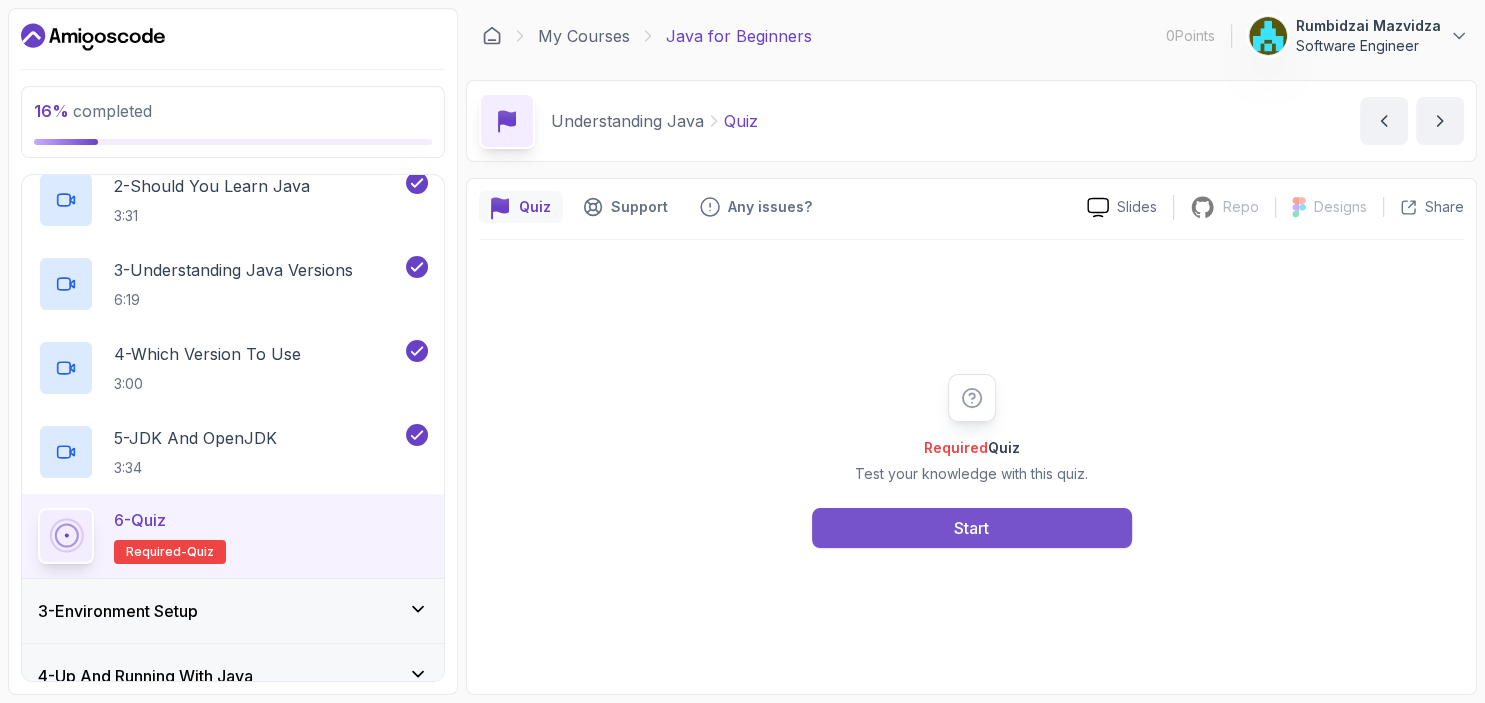 click on "Start" at bounding box center [972, 528] 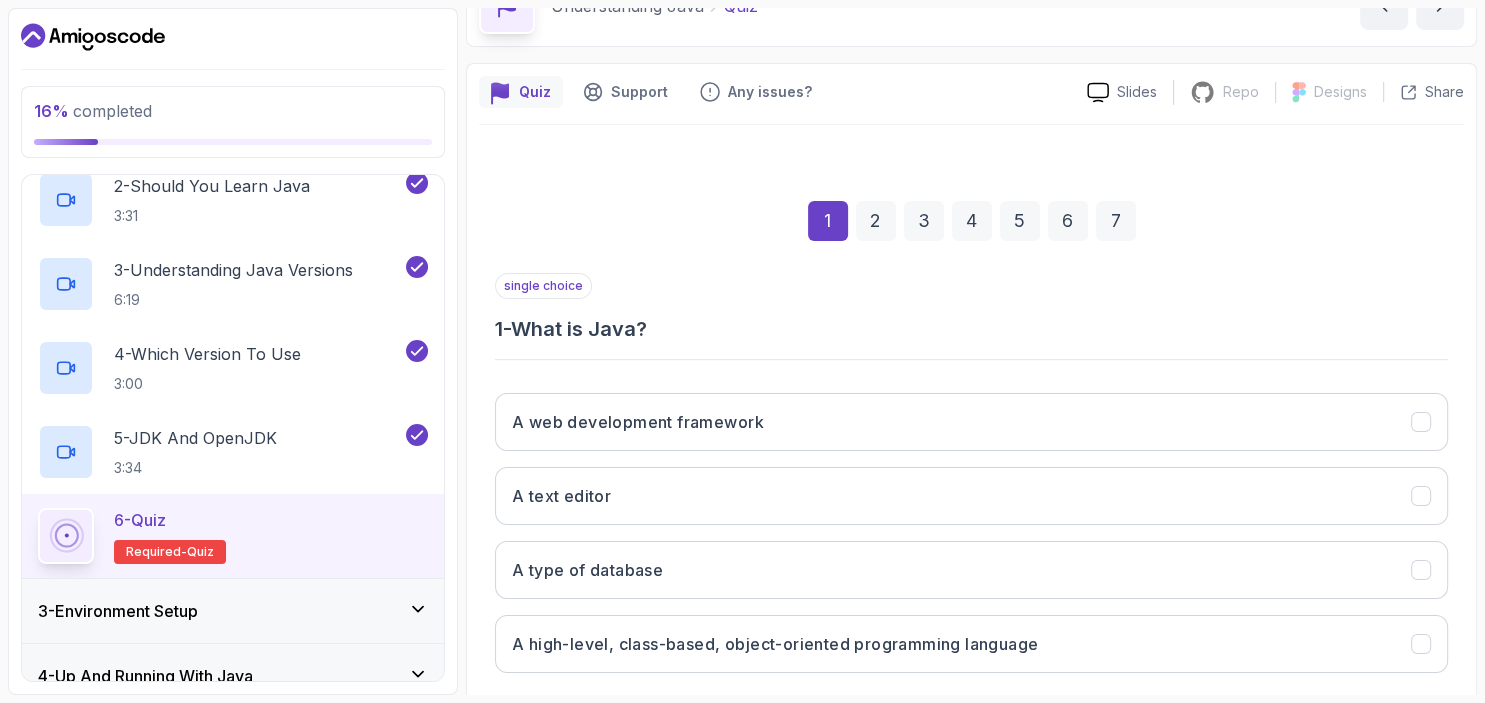 scroll, scrollTop: 219, scrollLeft: 0, axis: vertical 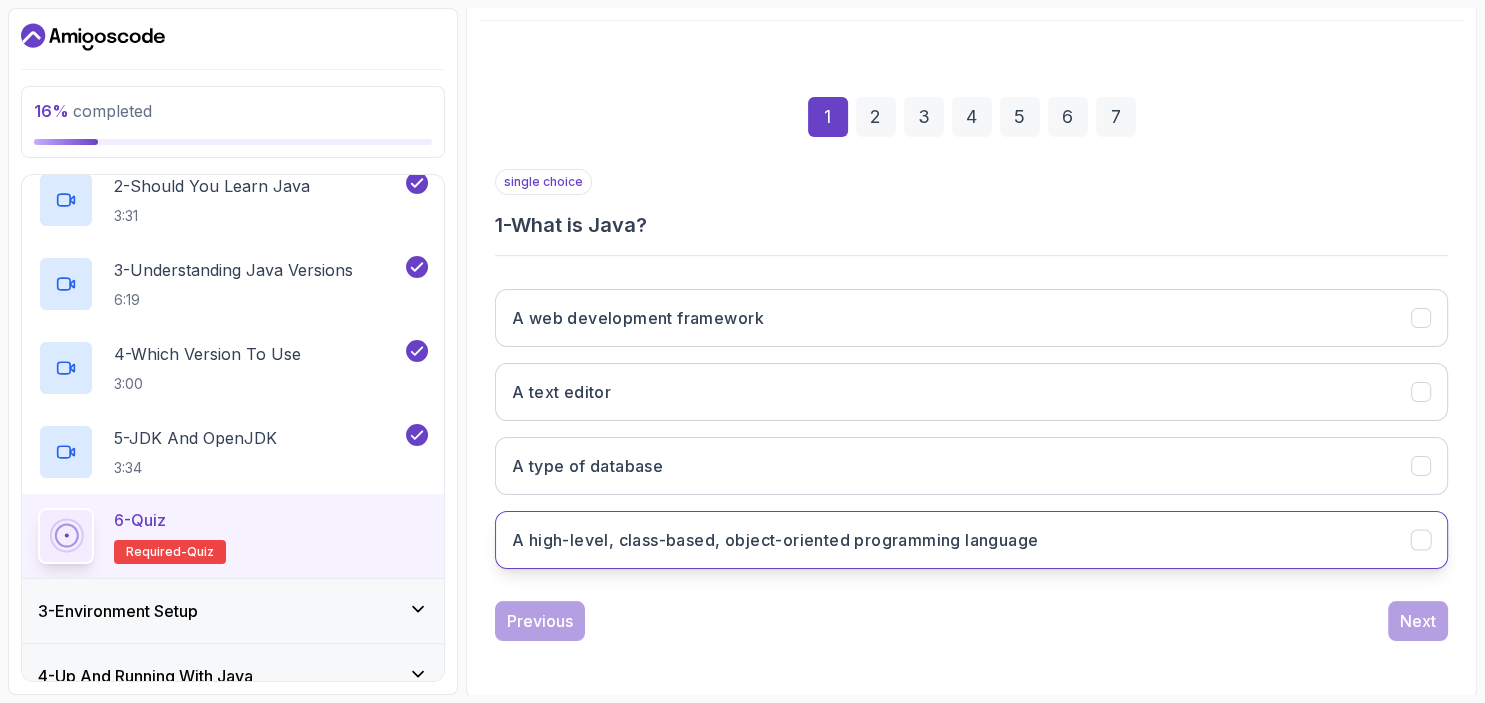click on "A high-level, class-based, object-oriented programming language" at bounding box center (971, 540) 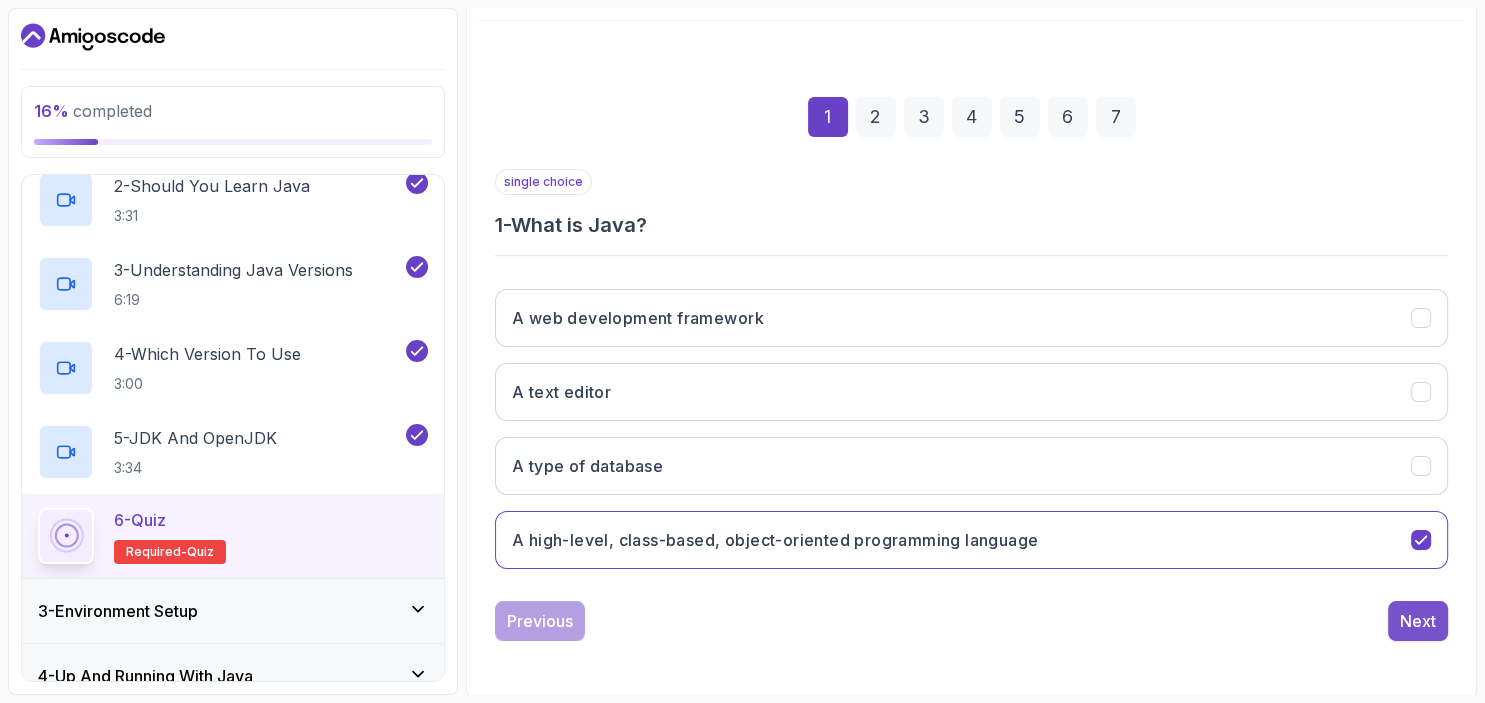 click on "Next" at bounding box center (1418, 621) 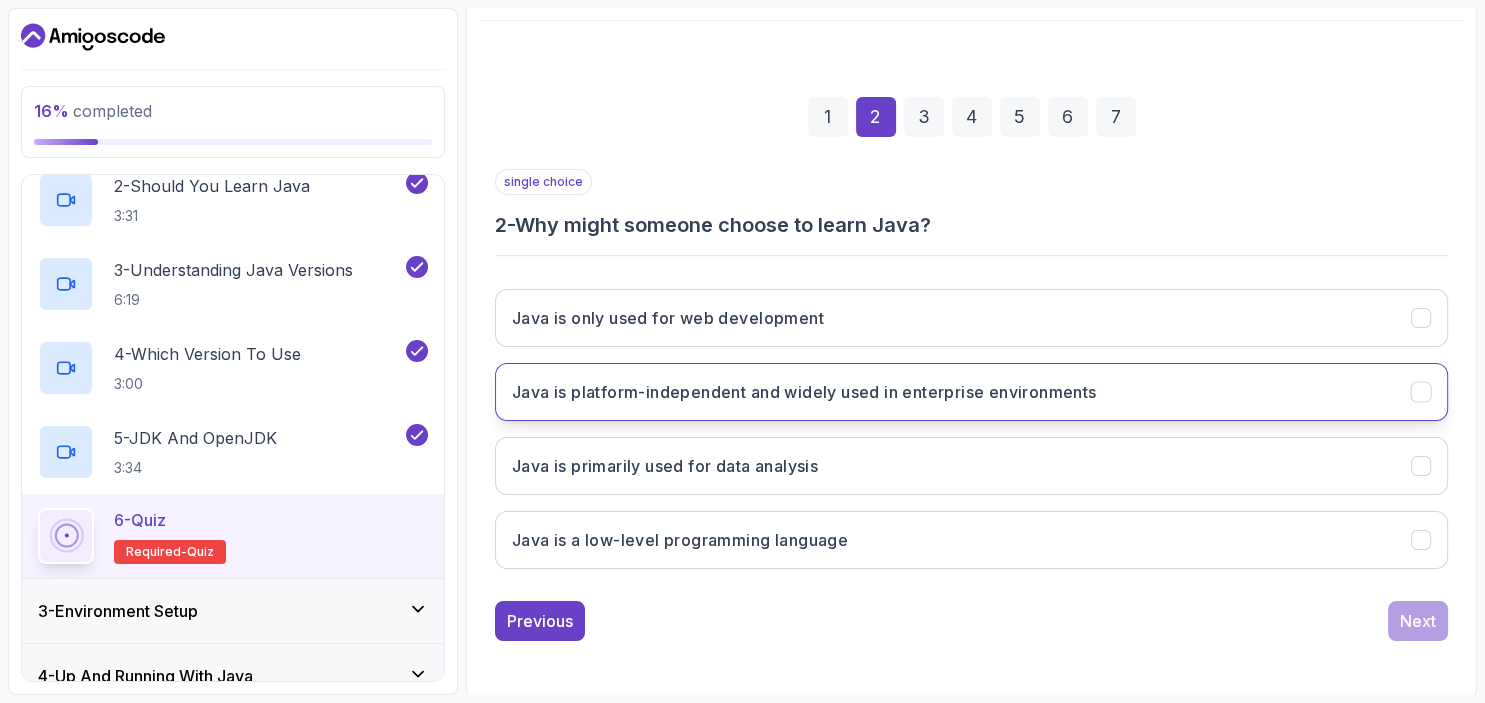 click on "Java is platform-independent and widely used in enterprise environments" at bounding box center (804, 392) 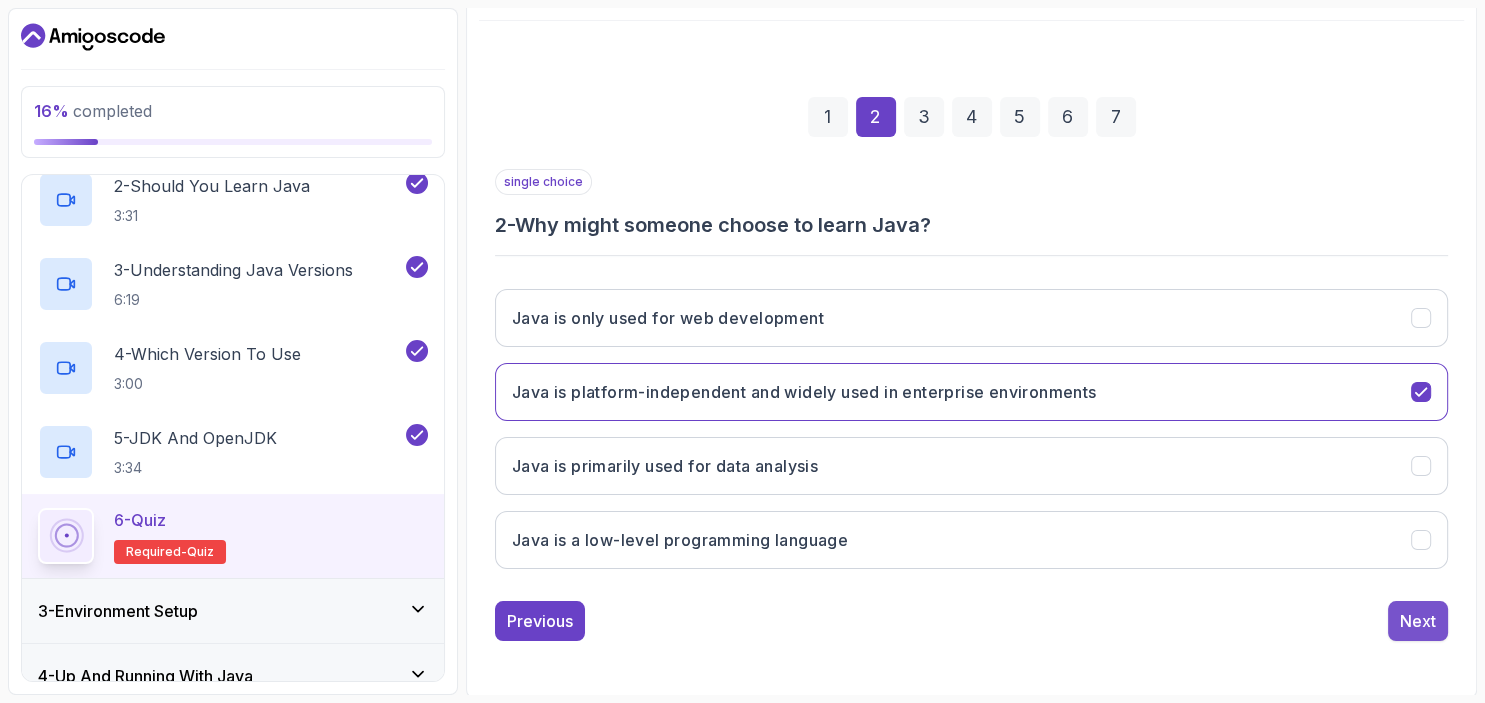 click on "Next" at bounding box center [1418, 621] 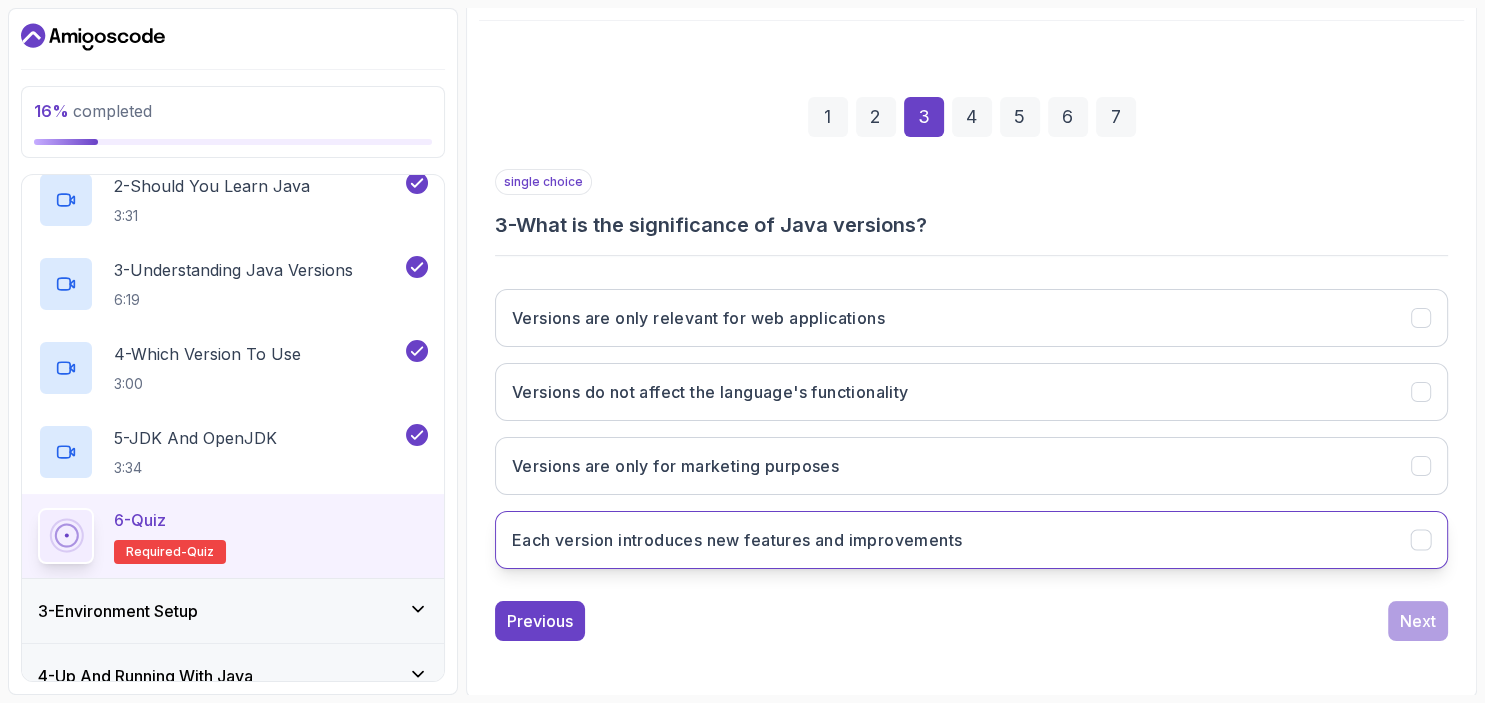 click on "Each version introduces new features and improvements" at bounding box center (737, 540) 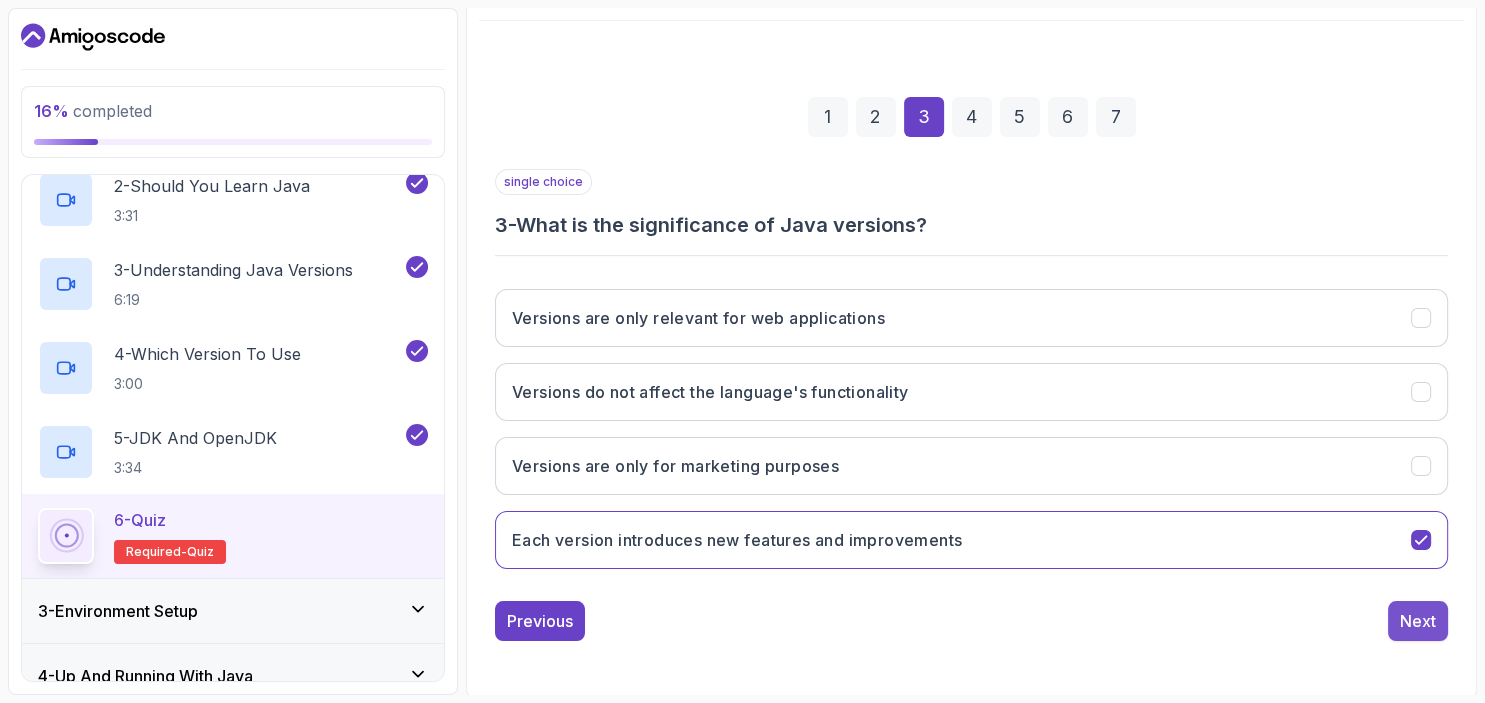 click on "Next" at bounding box center (1418, 621) 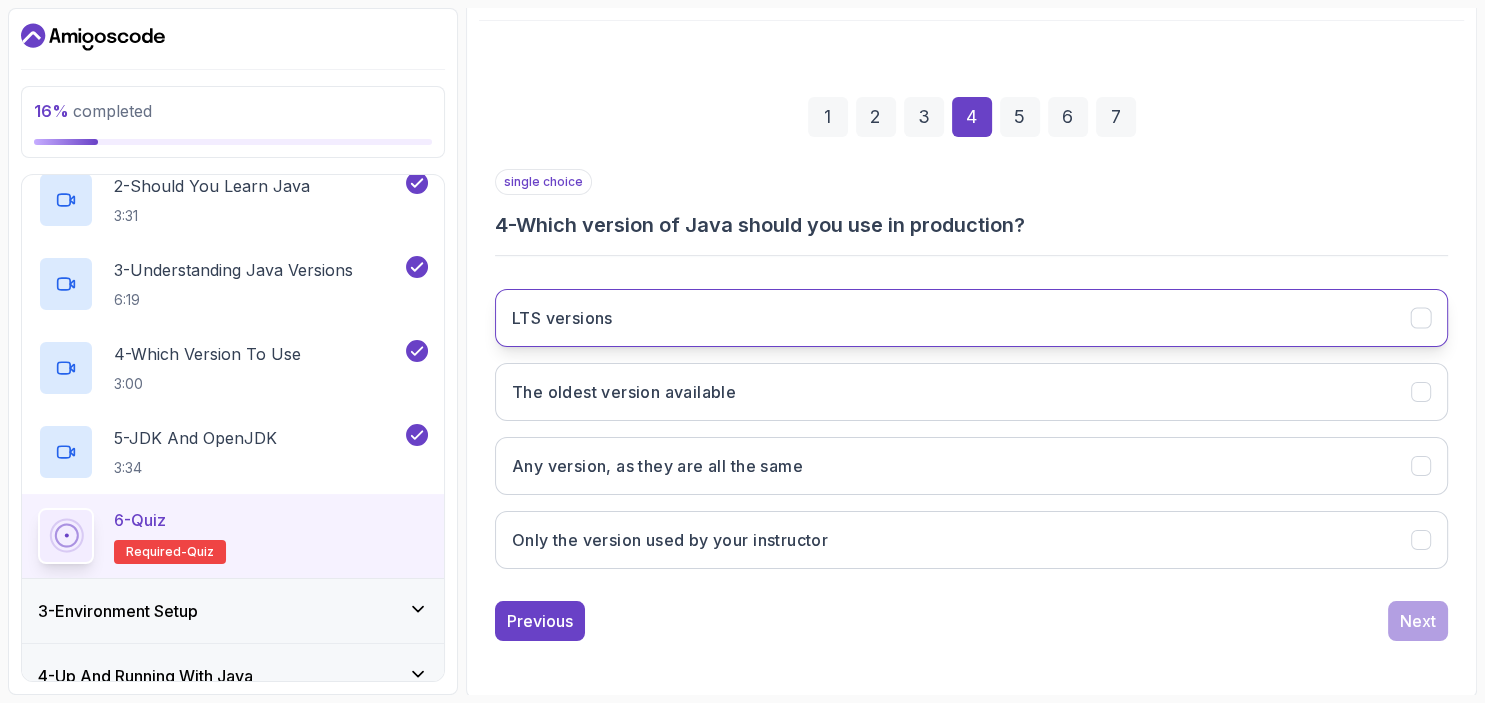 click on "LTS versions" at bounding box center [971, 318] 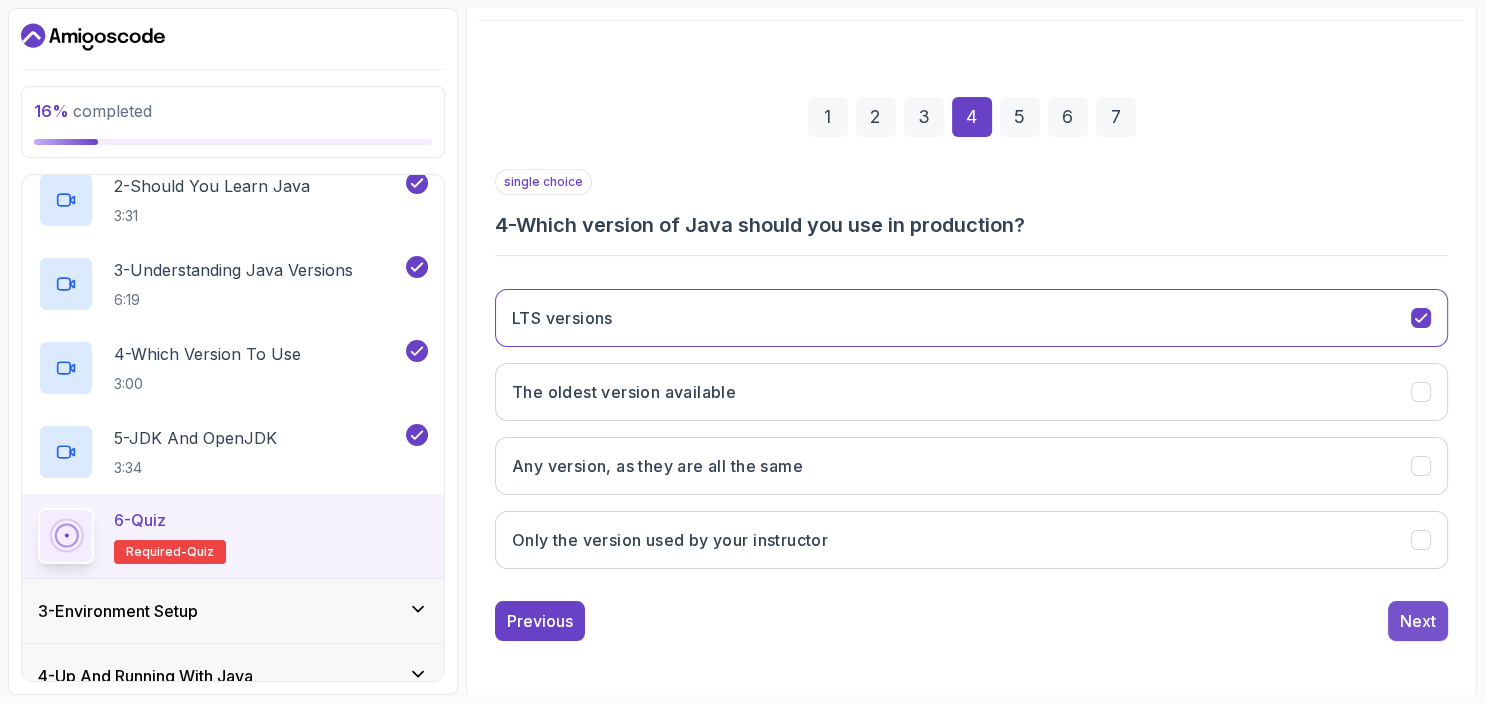 click on "Next" at bounding box center [1418, 621] 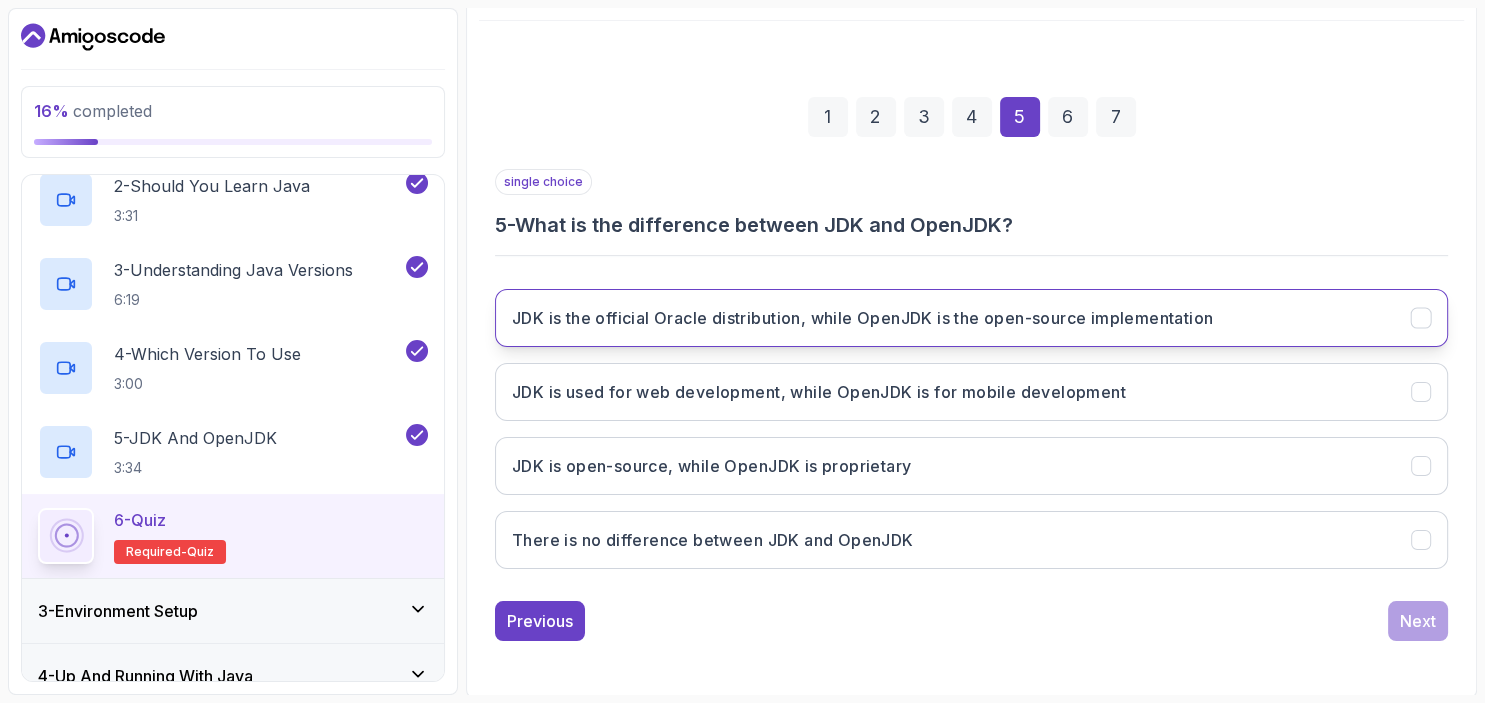 click on "JDK is the official Oracle distribution, while OpenJDK is the open-source implementation" at bounding box center [862, 318] 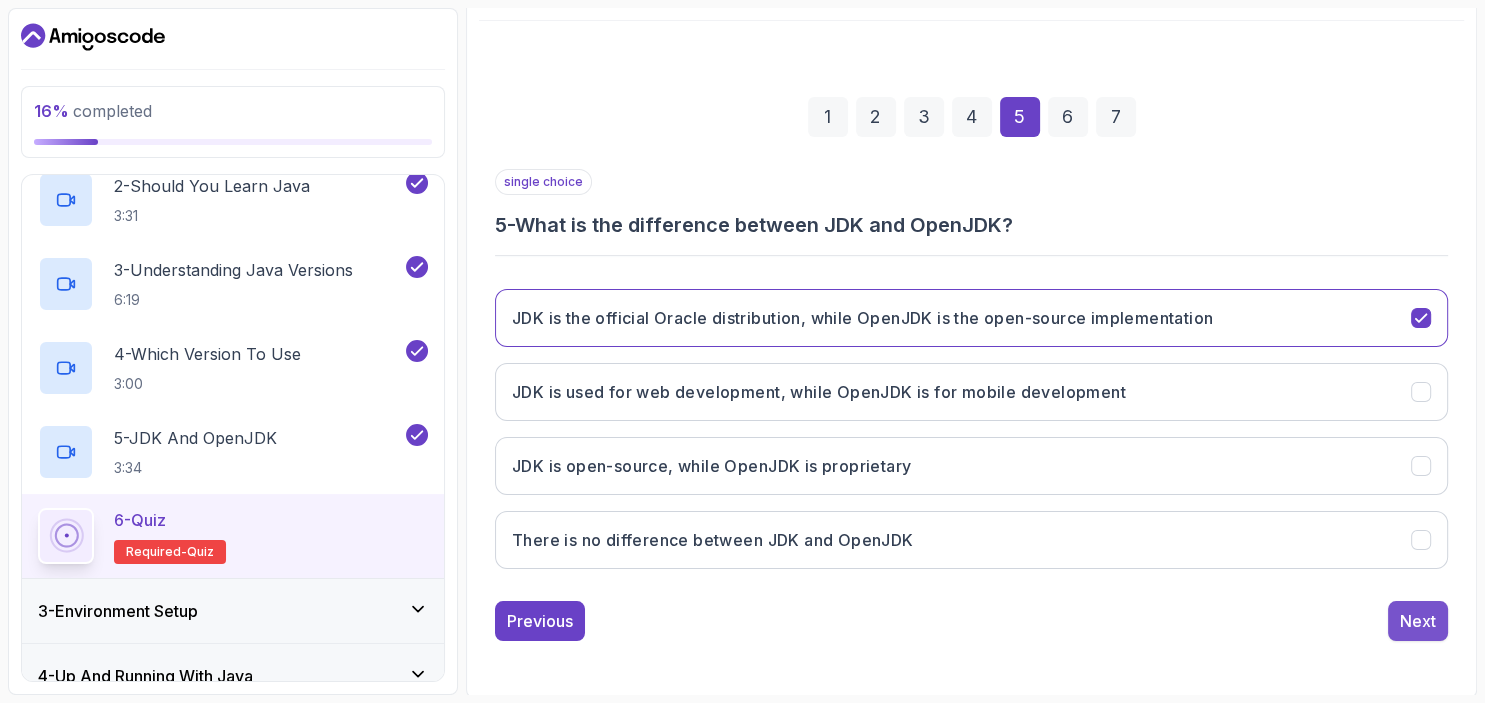 click on "Next" at bounding box center (1418, 621) 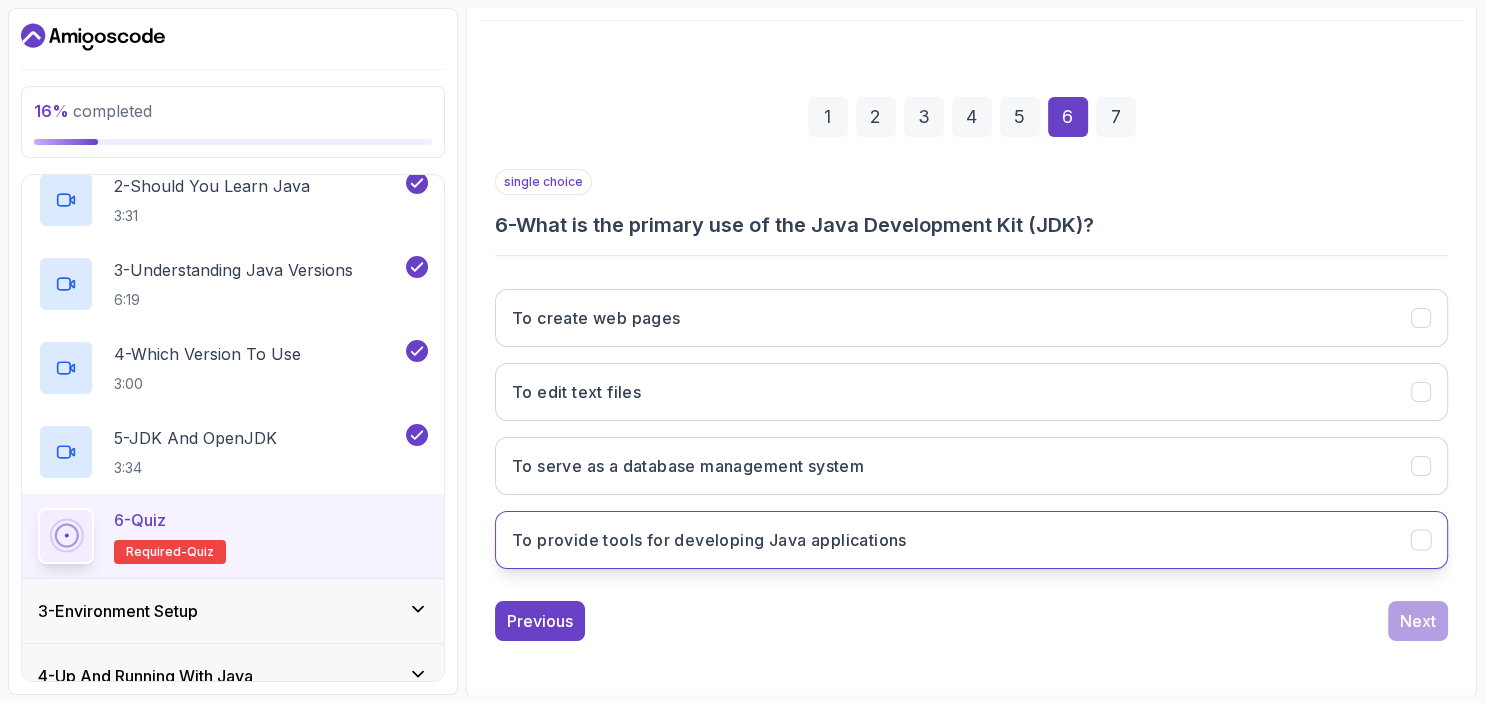 click on "To provide tools for developing Java applications" at bounding box center (971, 540) 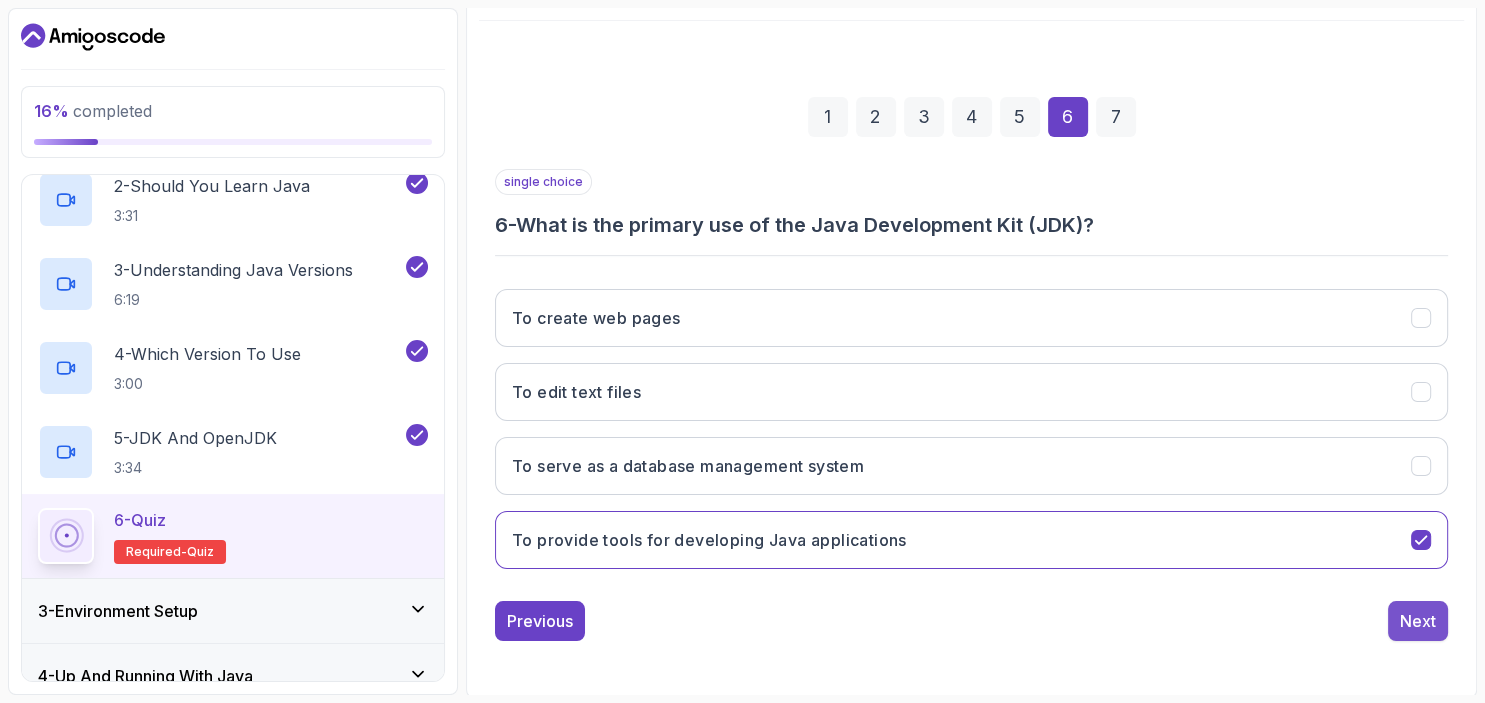 click on "Next" at bounding box center [1418, 621] 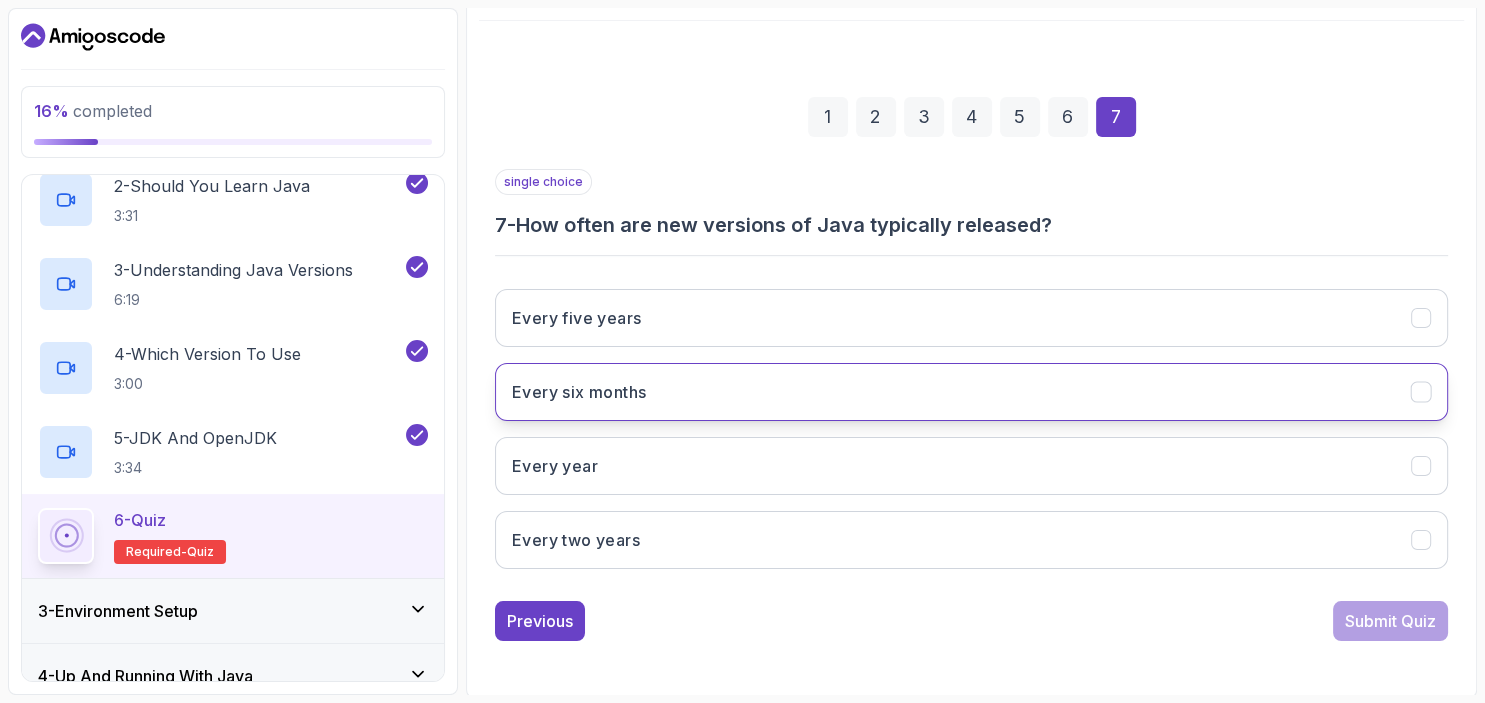 click on "Every six months" at bounding box center (971, 392) 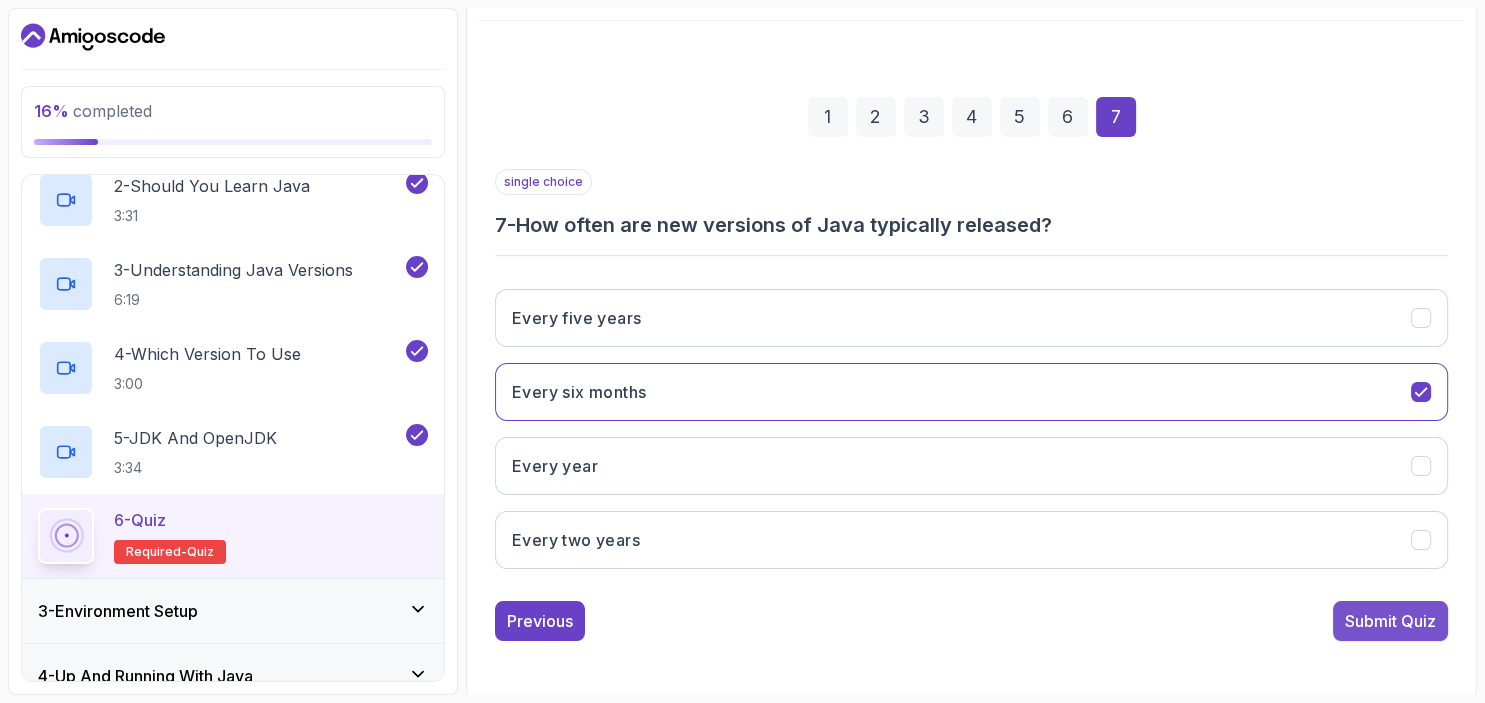 click on "Submit Quiz" at bounding box center (1390, 621) 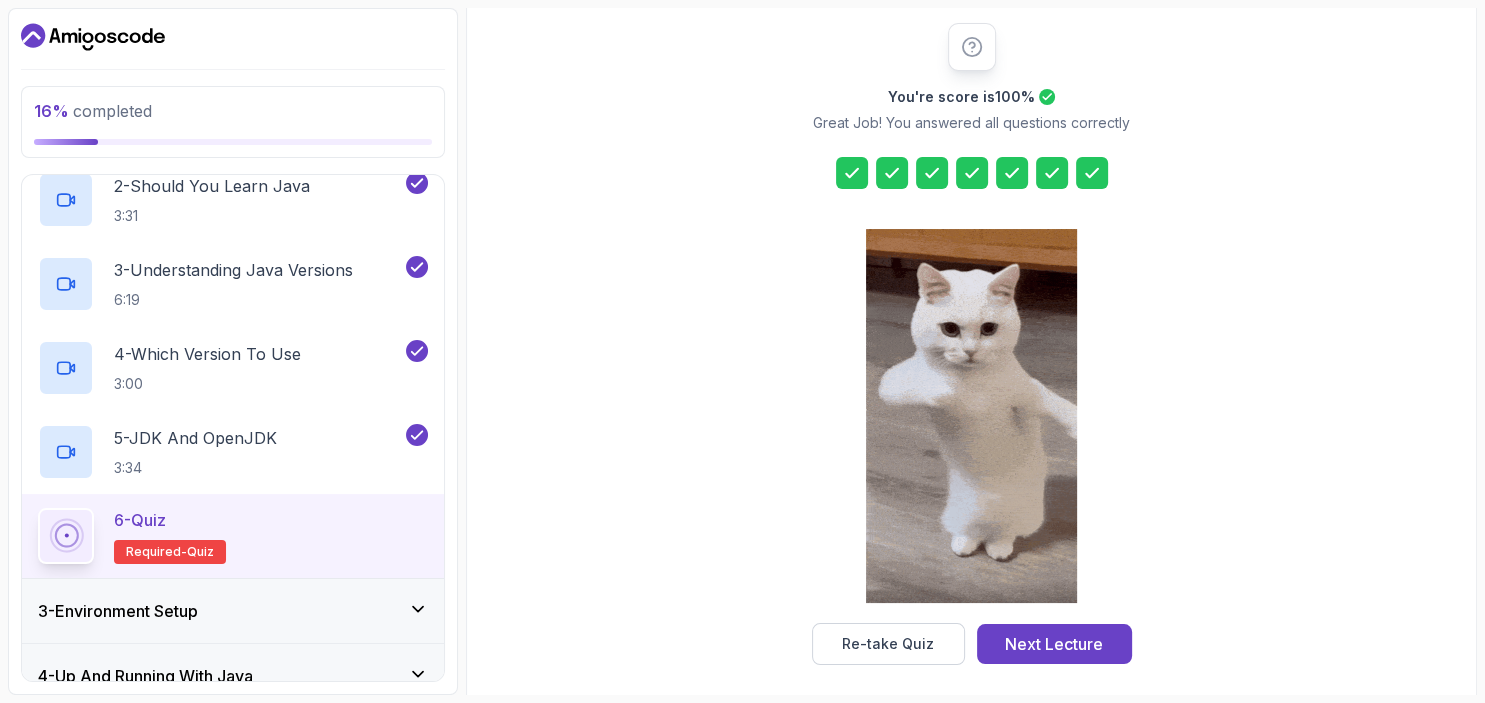 scroll, scrollTop: 254, scrollLeft: 0, axis: vertical 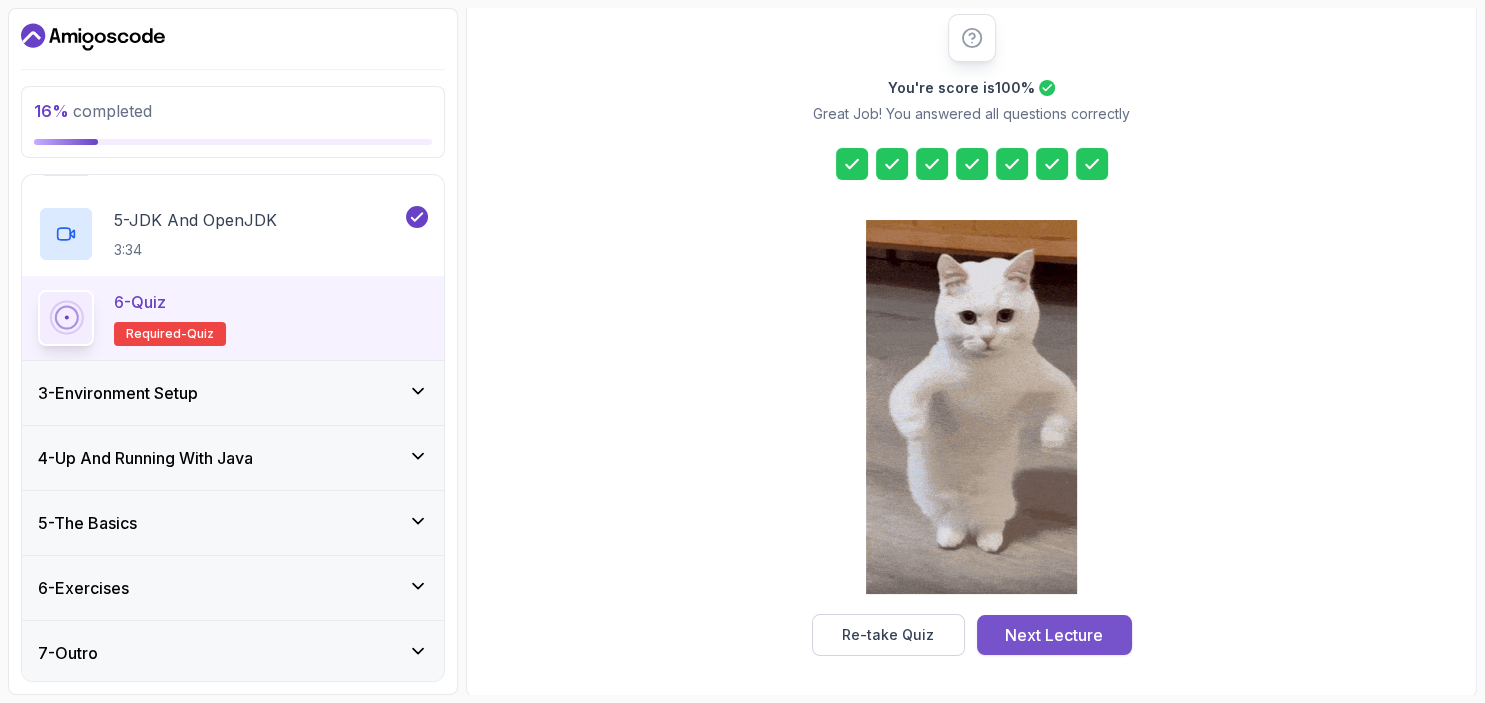 click on "Next Lecture" at bounding box center [1054, 635] 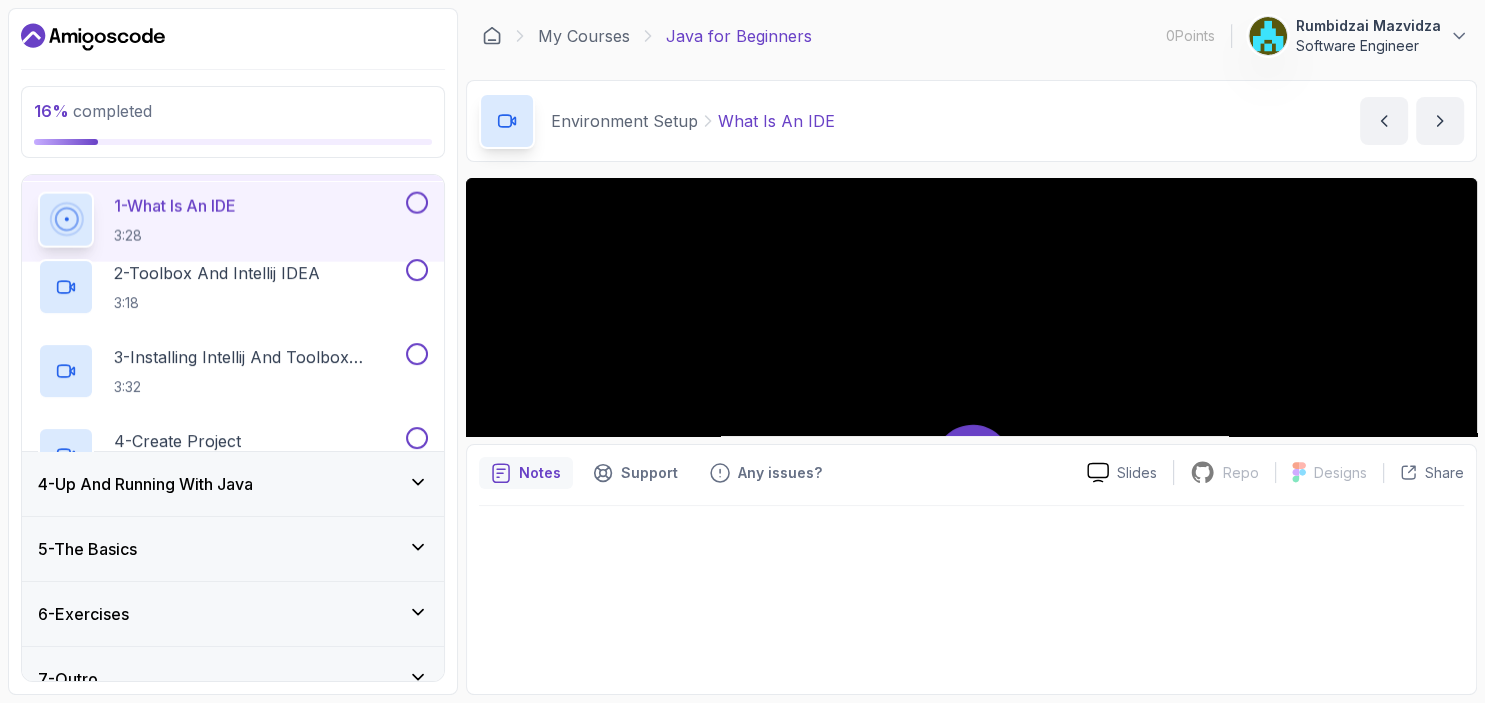 scroll, scrollTop: 0, scrollLeft: 0, axis: both 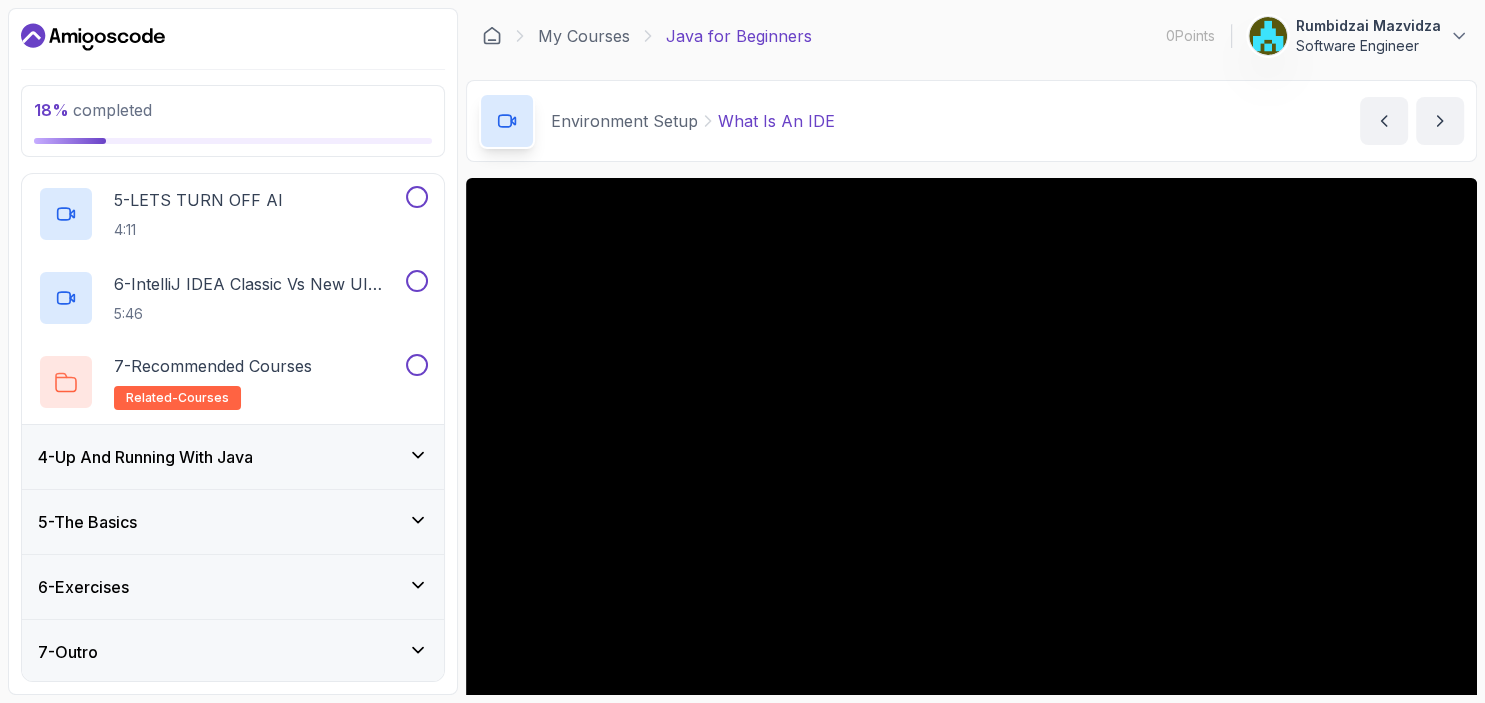 click 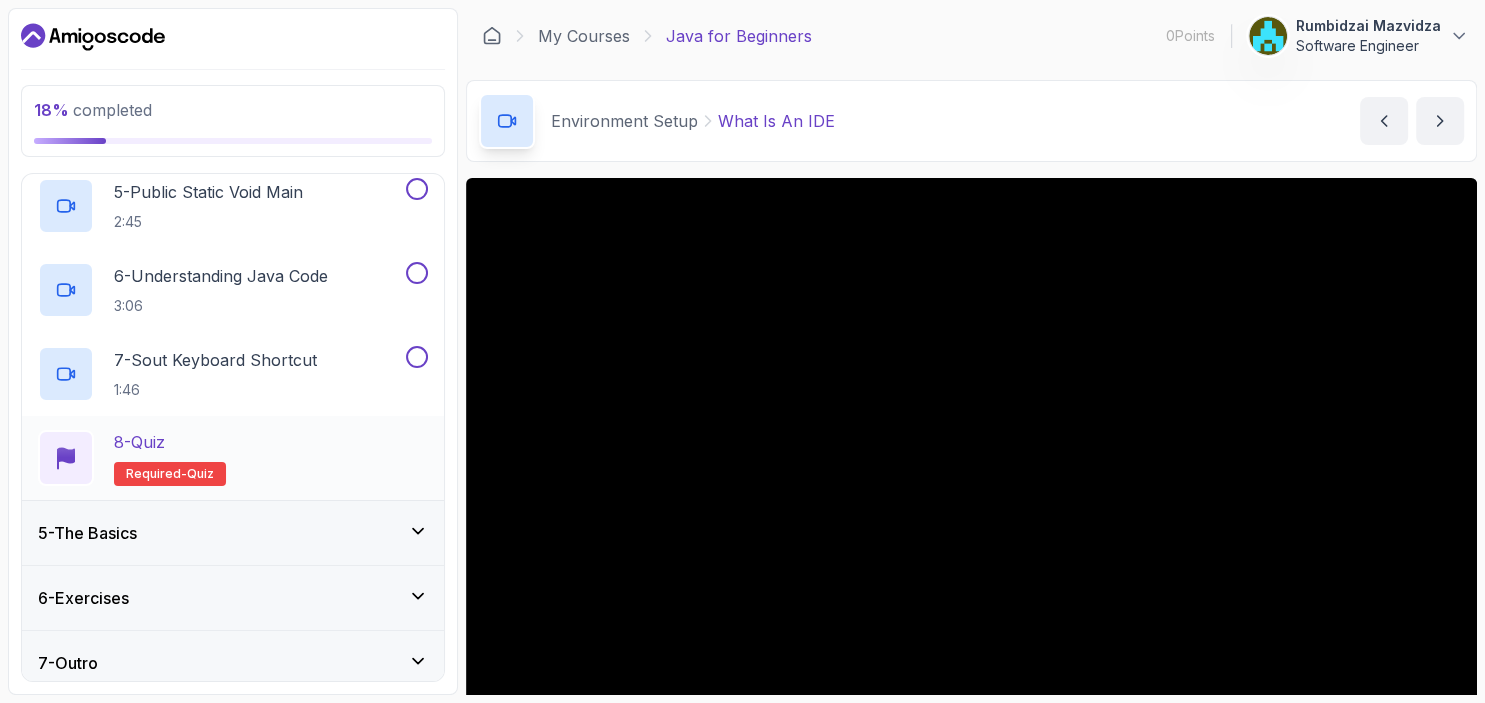 scroll, scrollTop: 616, scrollLeft: 0, axis: vertical 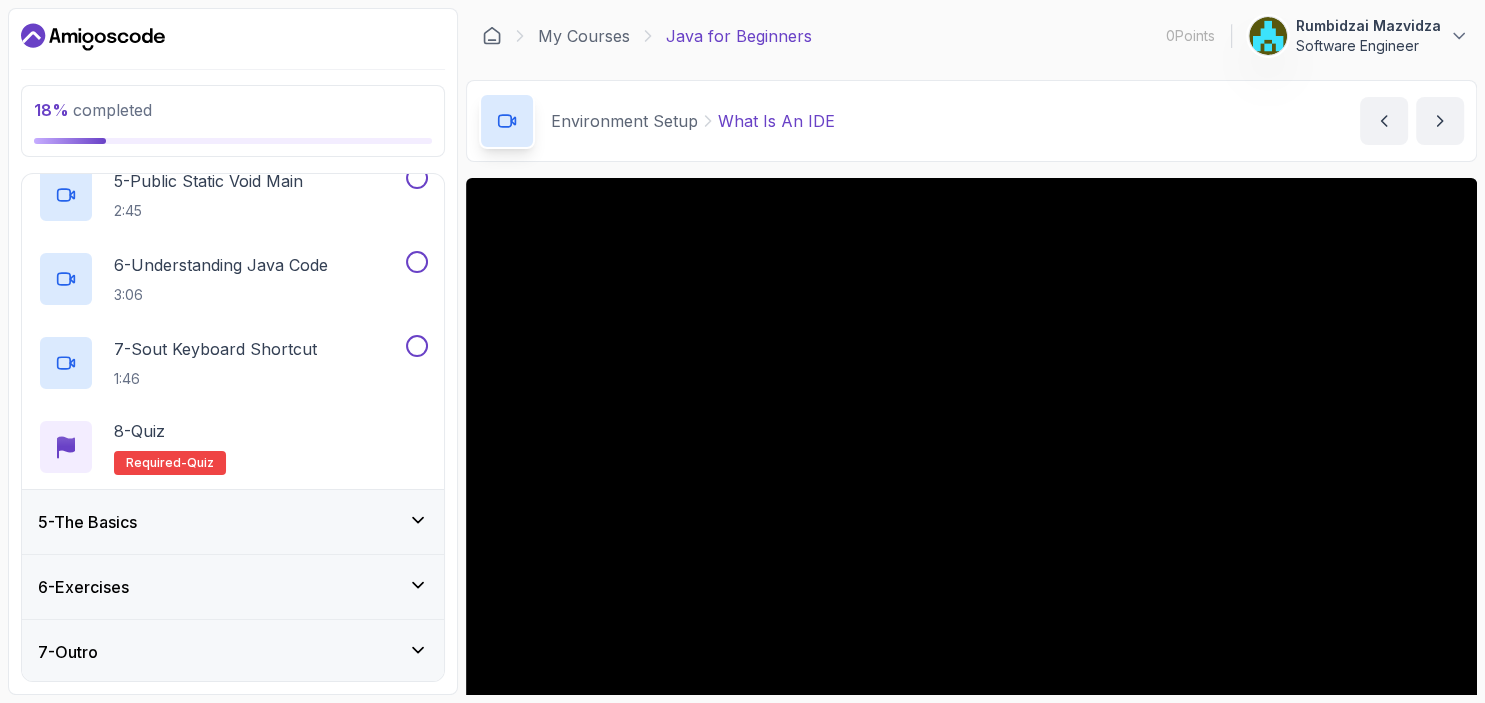 click 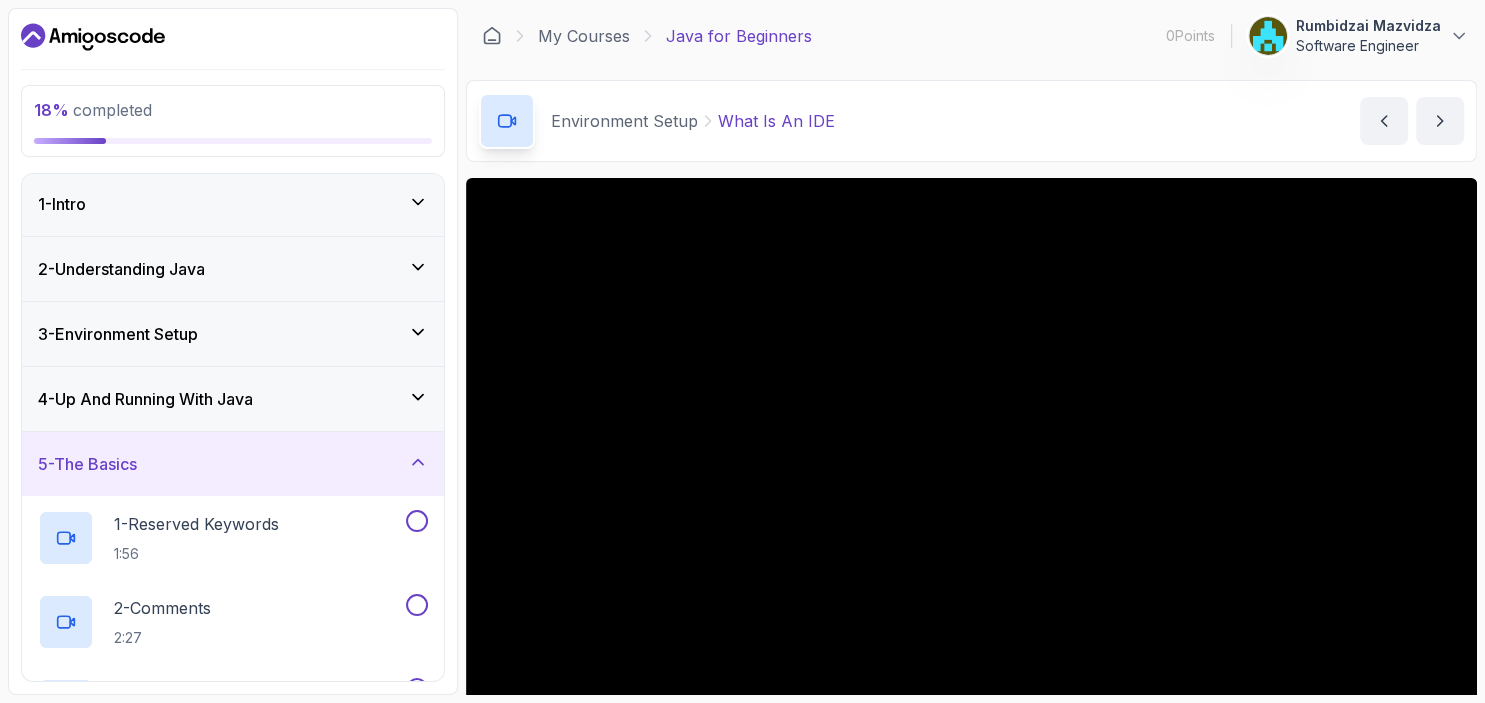 scroll, scrollTop: 0, scrollLeft: 0, axis: both 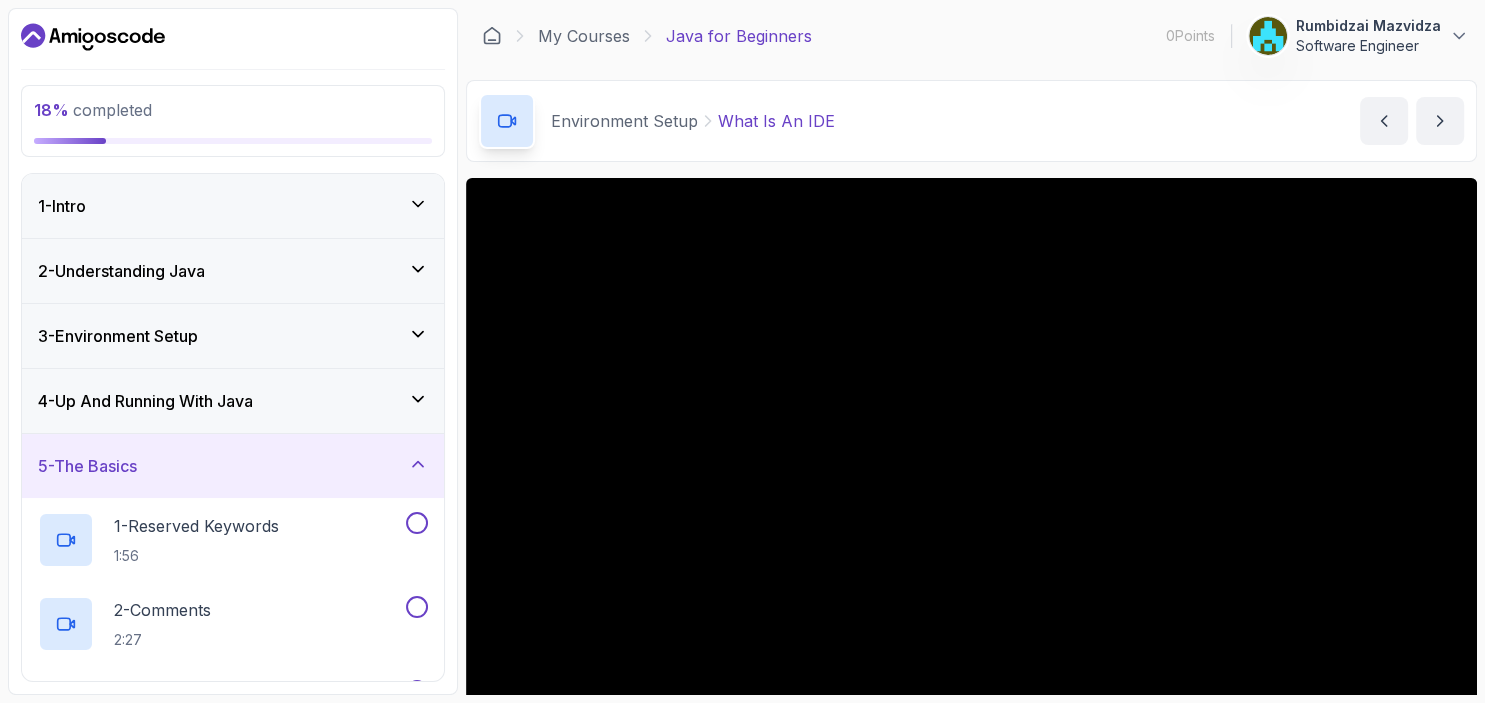 click 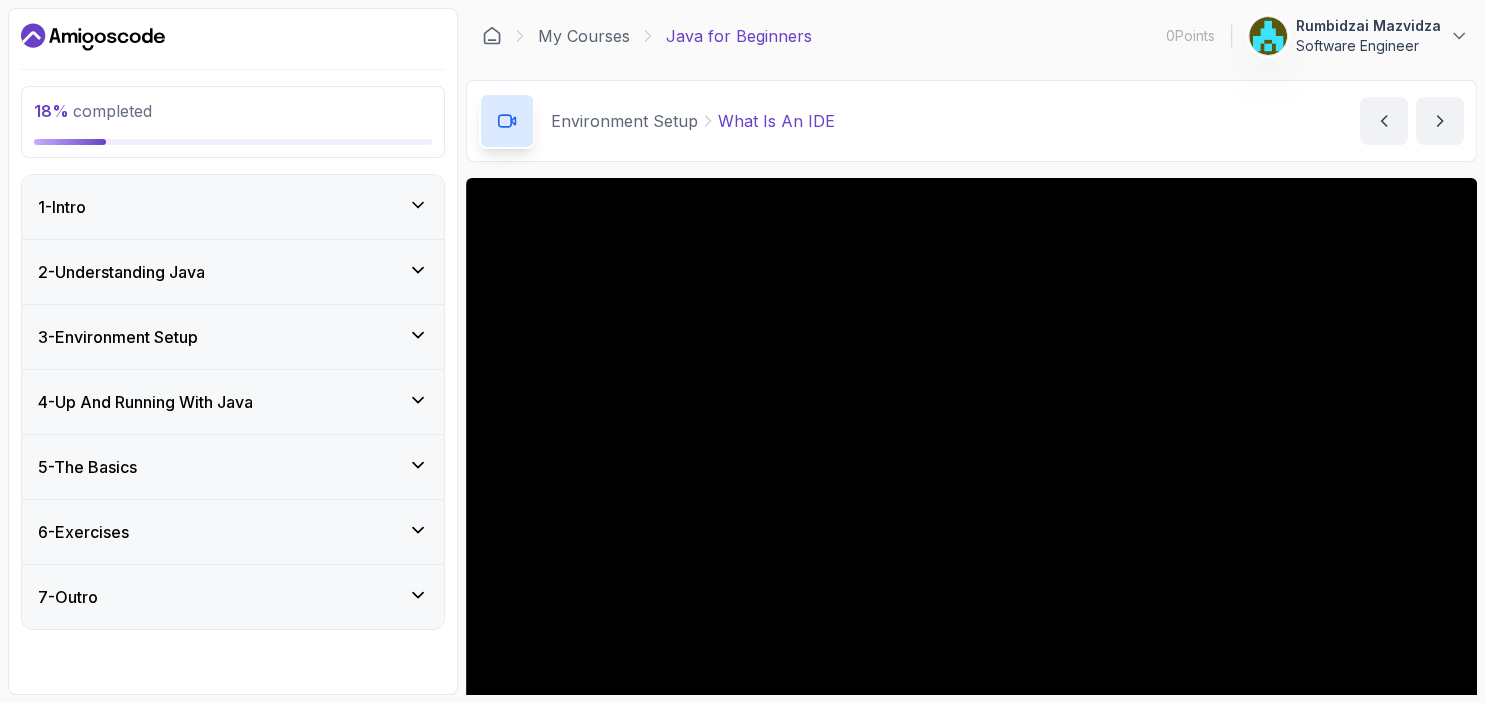 click 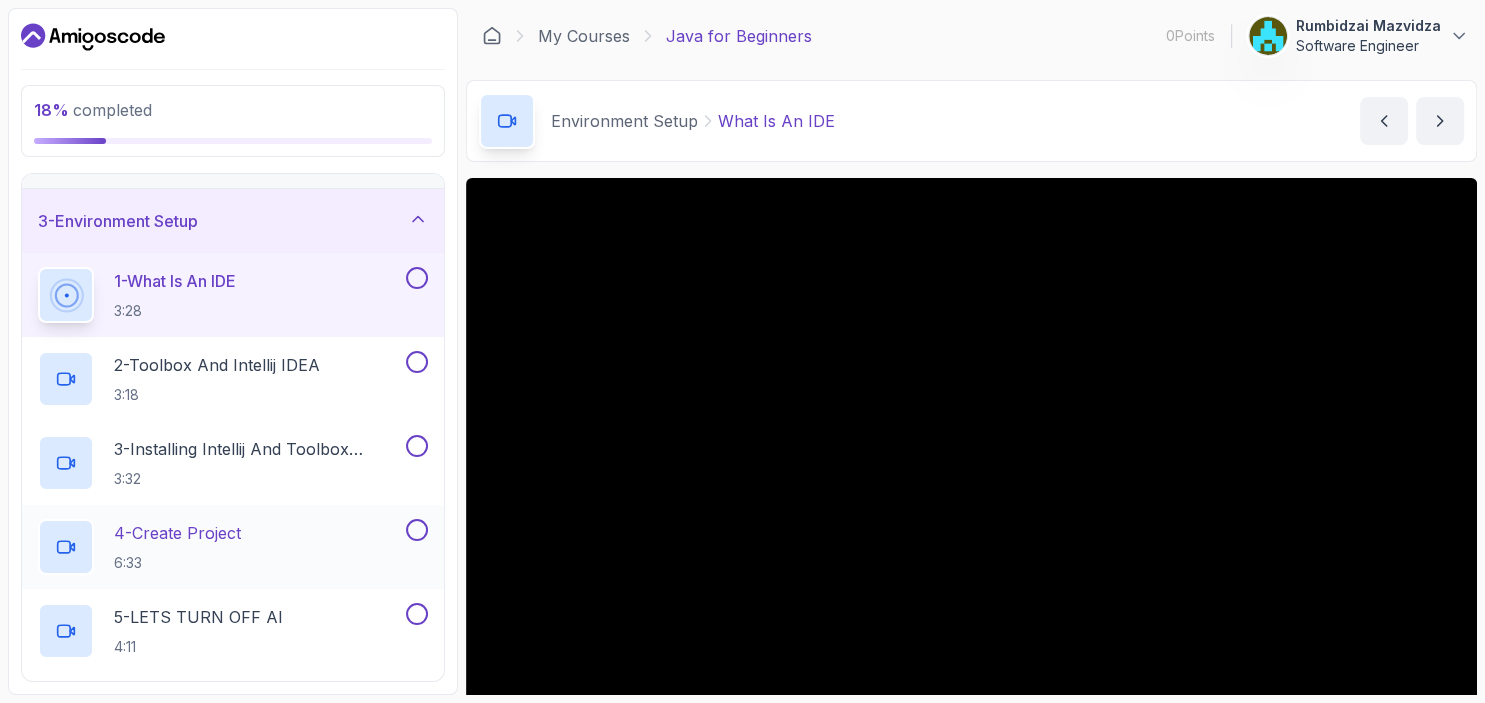 scroll, scrollTop: 0, scrollLeft: 0, axis: both 